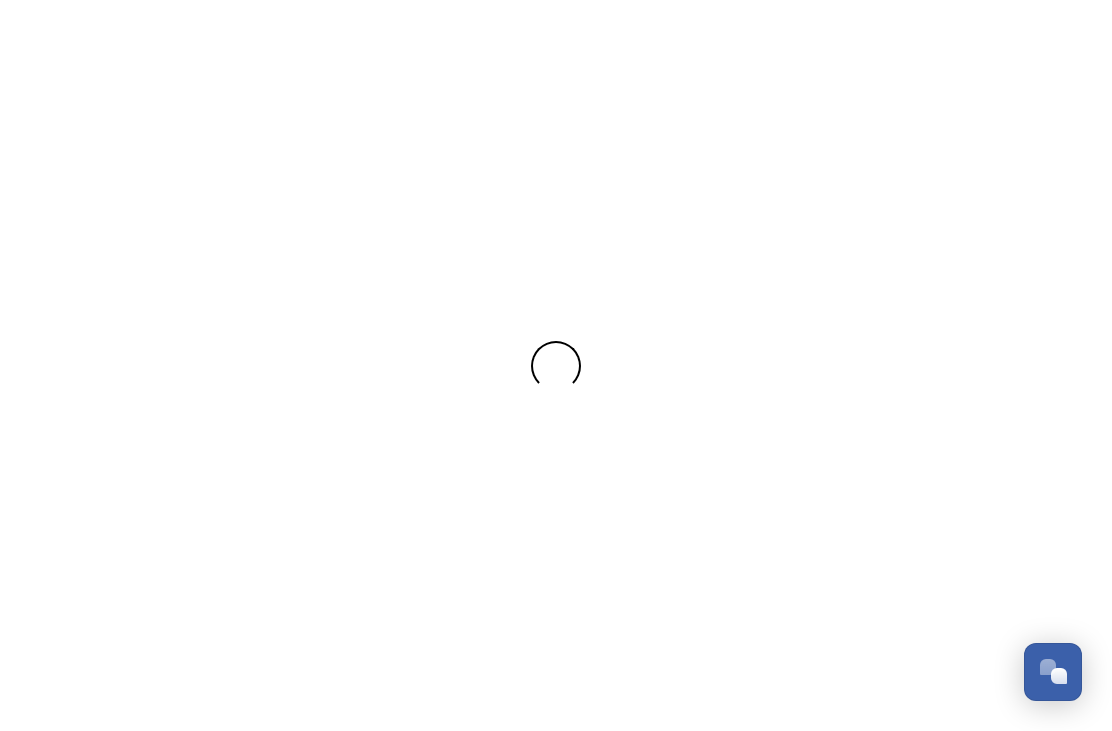 scroll, scrollTop: 64, scrollLeft: 0, axis: vertical 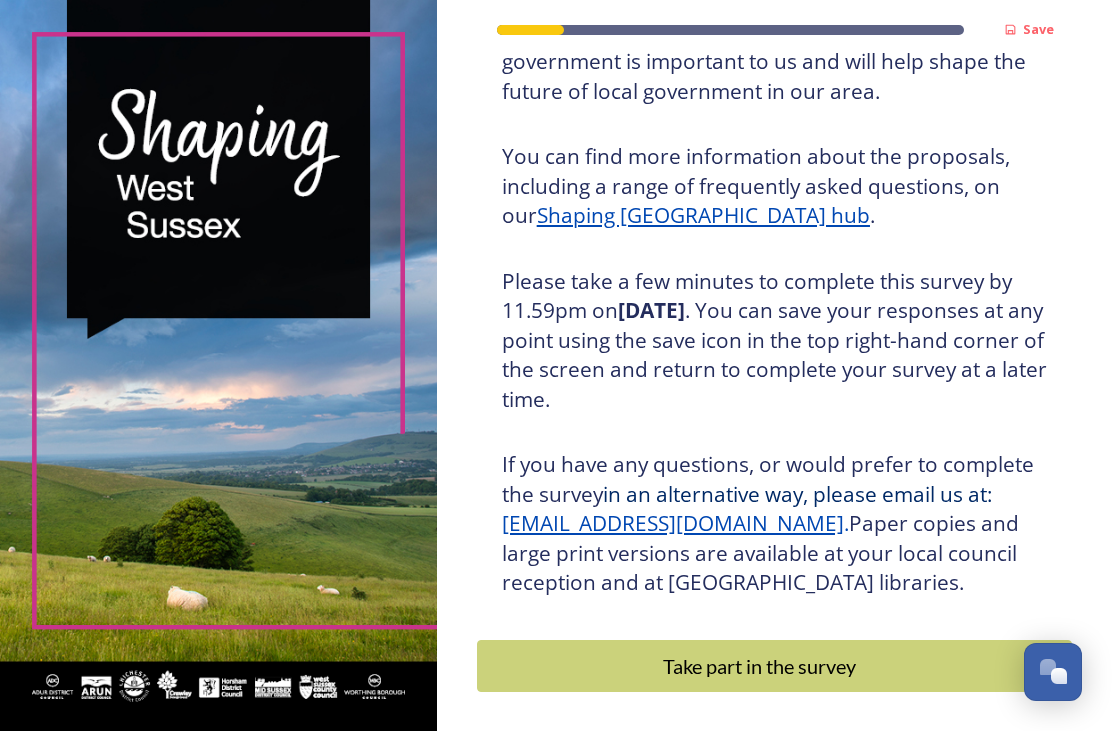 click on "Take part in the survey" at bounding box center [760, 666] 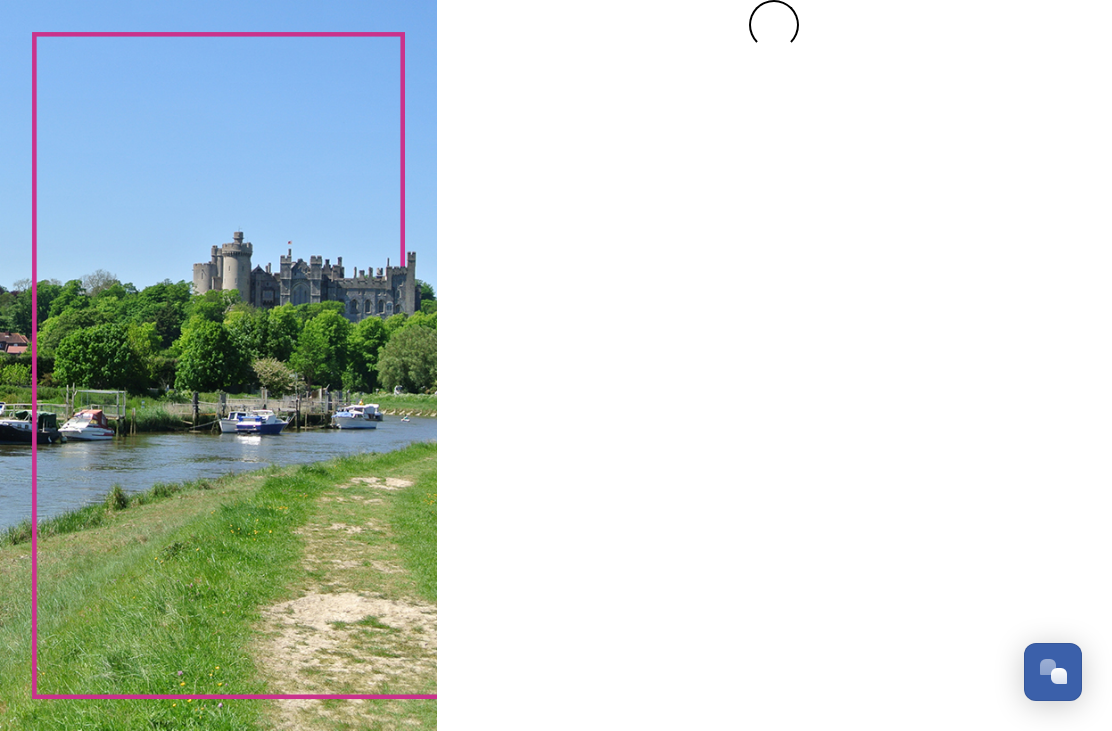 scroll, scrollTop: 0, scrollLeft: 0, axis: both 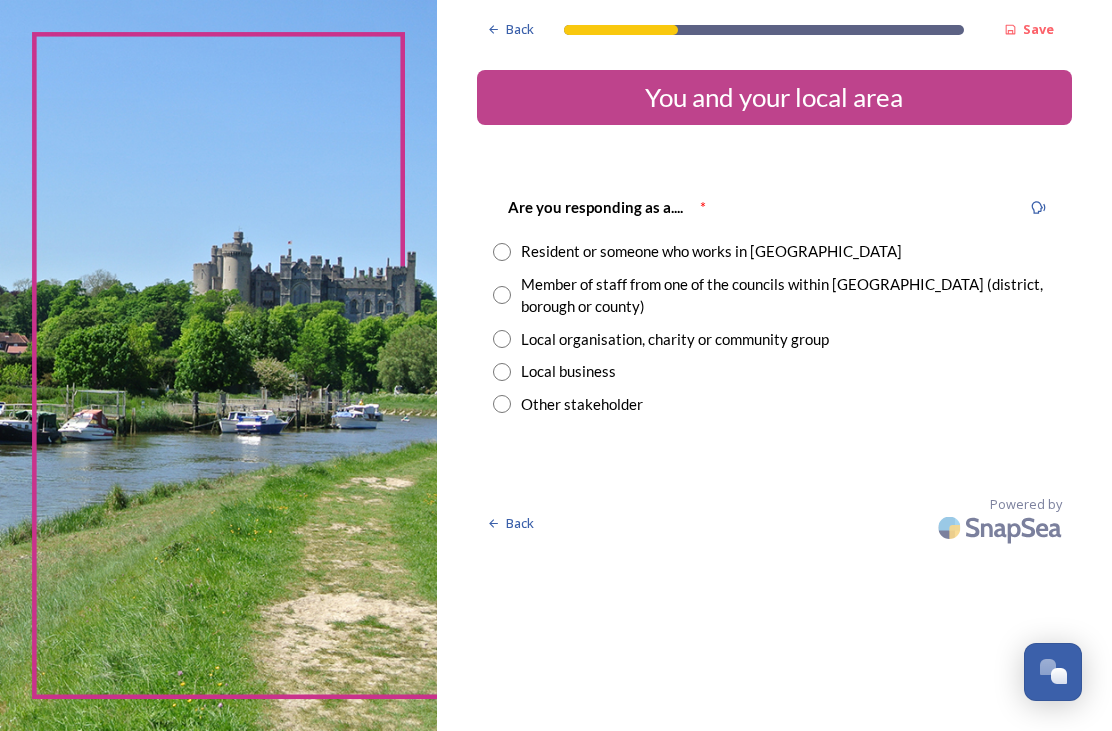 click on "Resident or someone who works in [GEOGRAPHIC_DATA]" at bounding box center [774, 251] 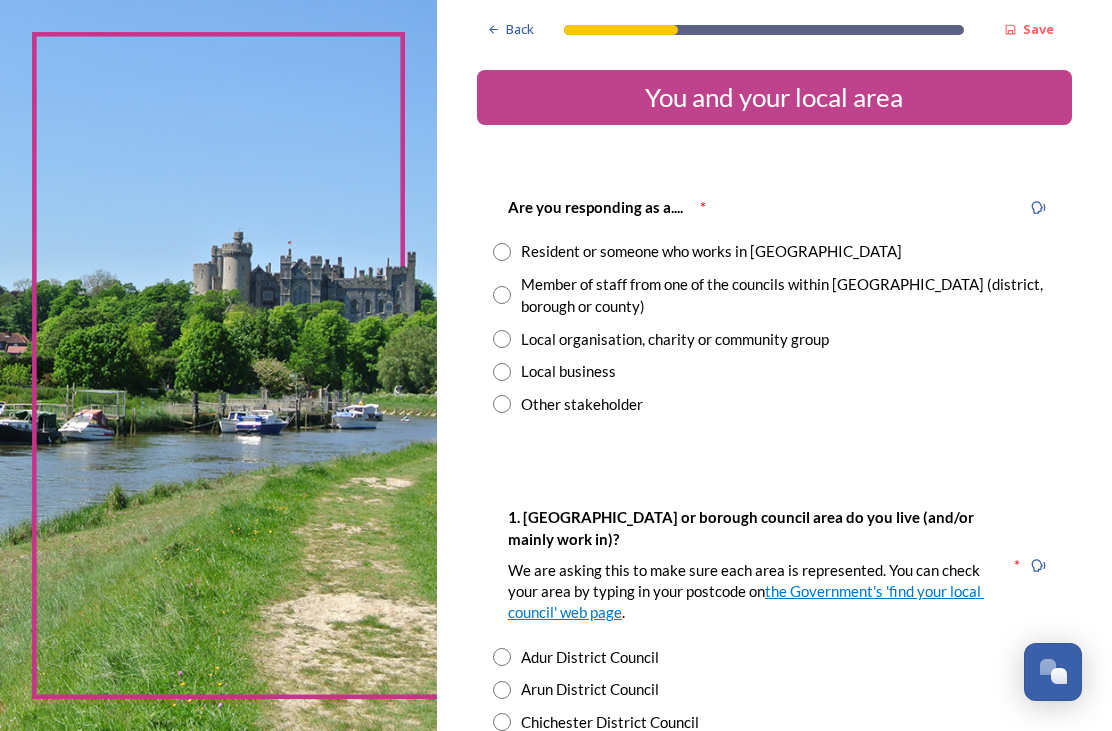 radio on "true" 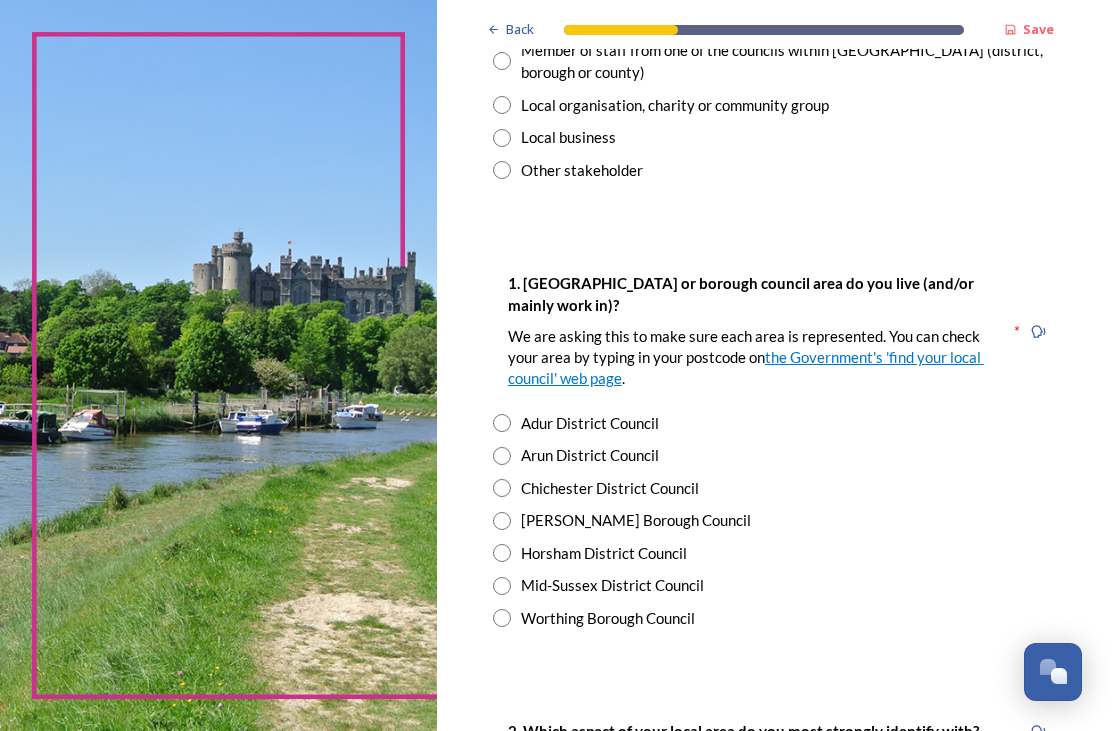 scroll, scrollTop: 235, scrollLeft: 0, axis: vertical 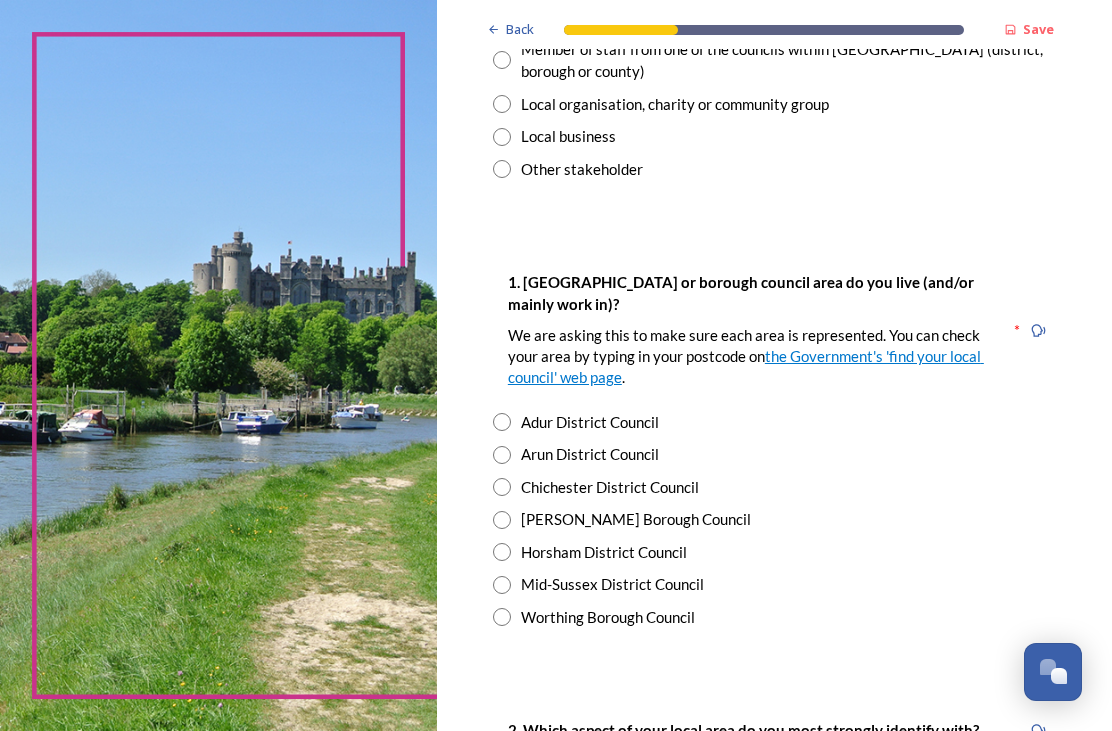 click at bounding box center (502, 585) 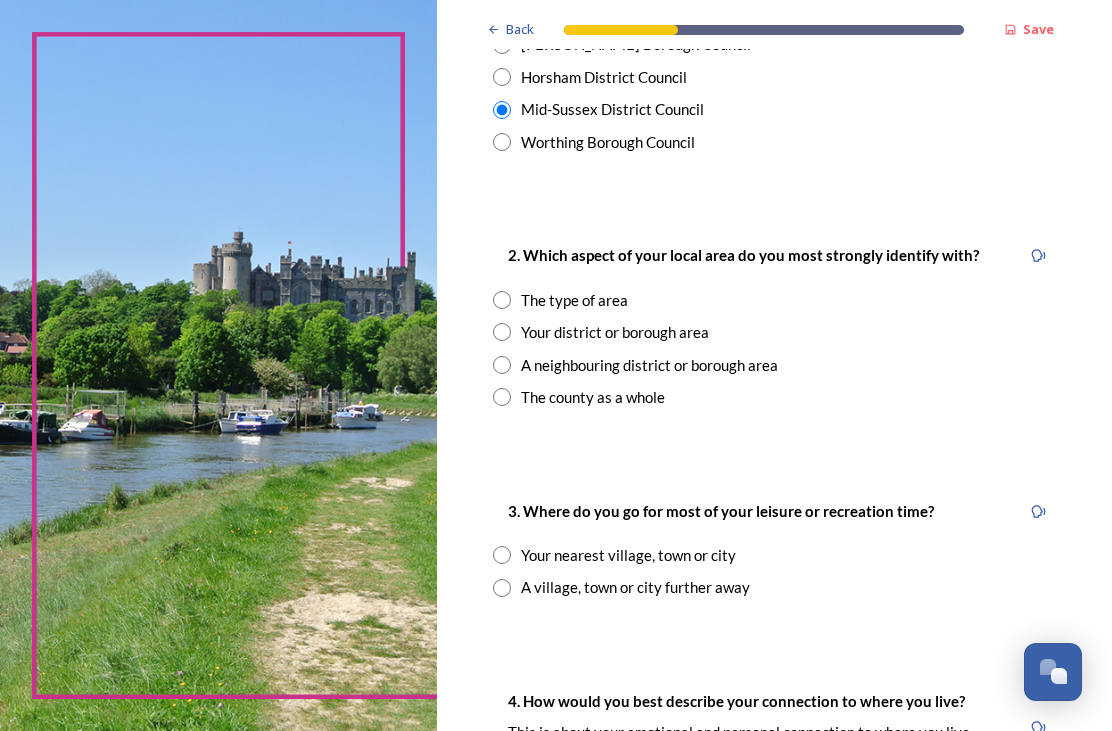 scroll, scrollTop: 711, scrollLeft: 0, axis: vertical 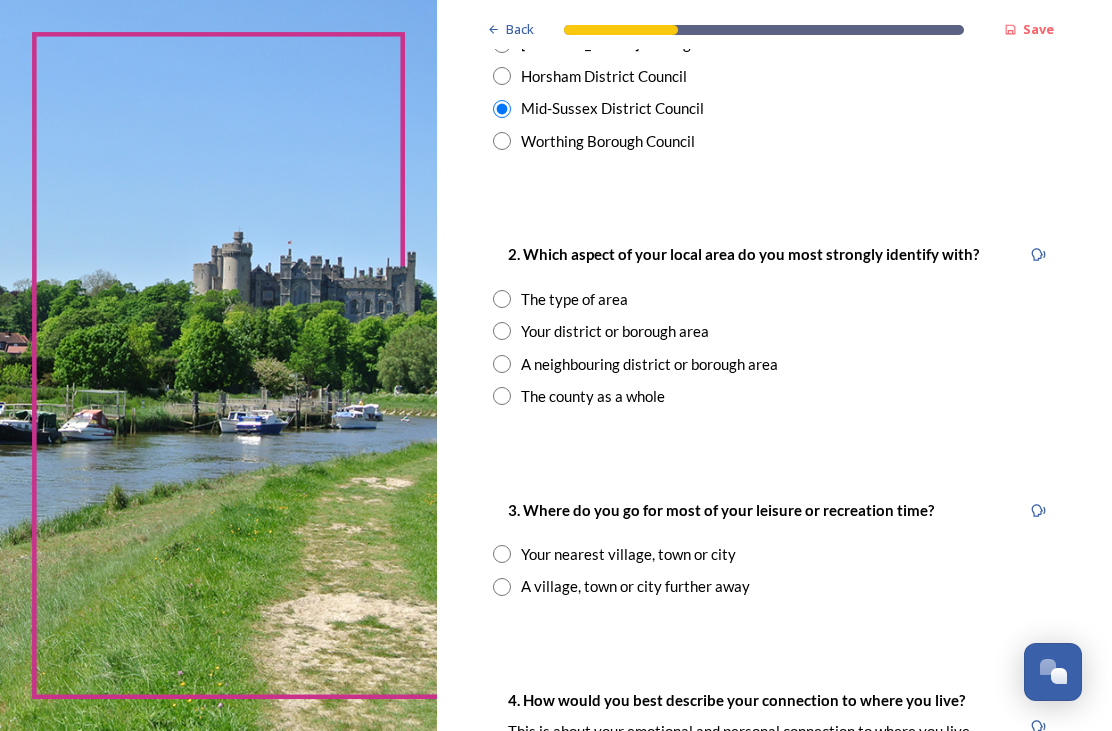 click at bounding box center [502, 331] 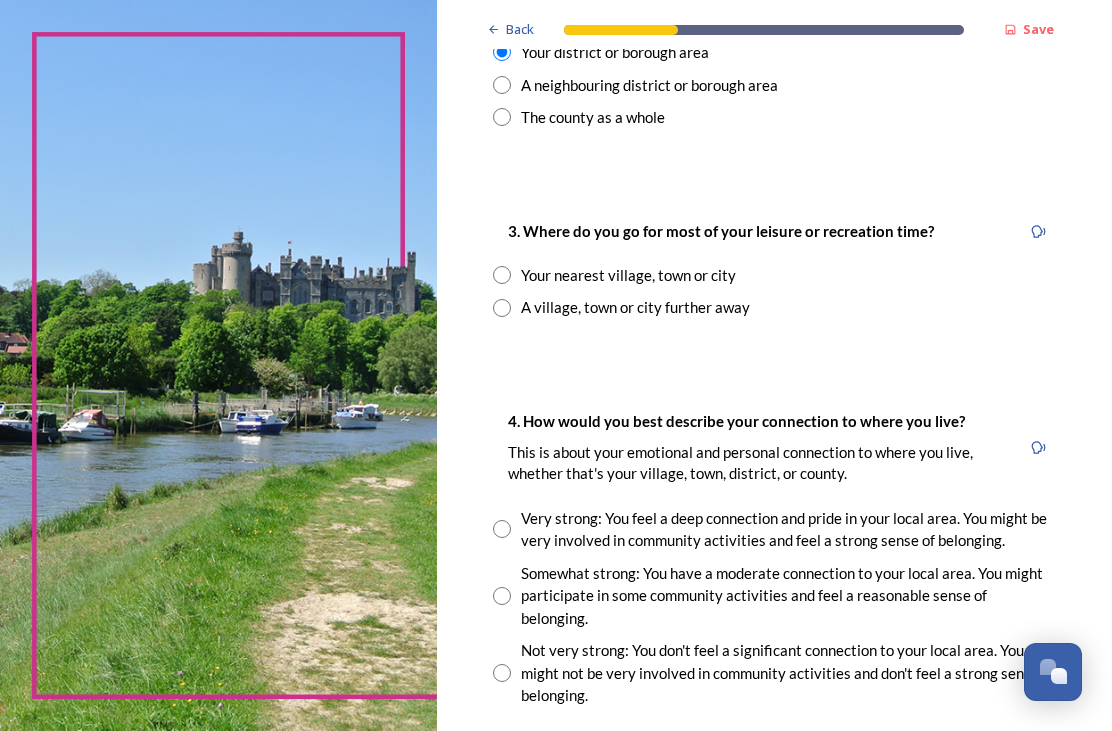 scroll, scrollTop: 991, scrollLeft: 0, axis: vertical 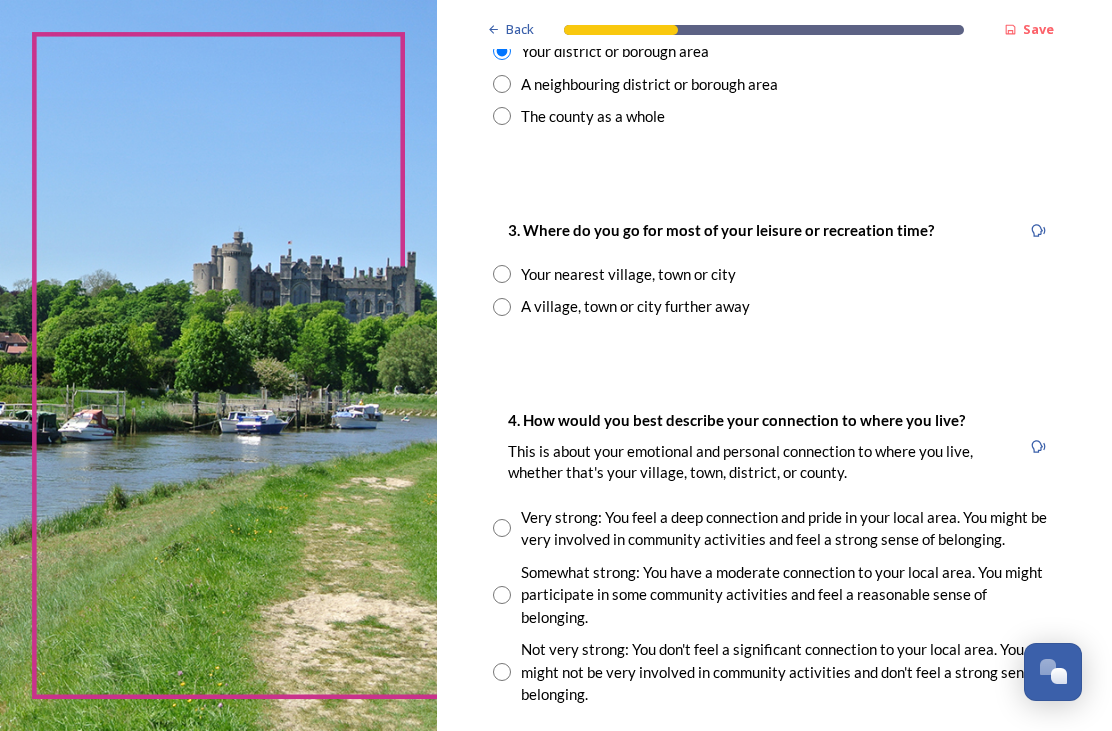 click at bounding box center (502, 274) 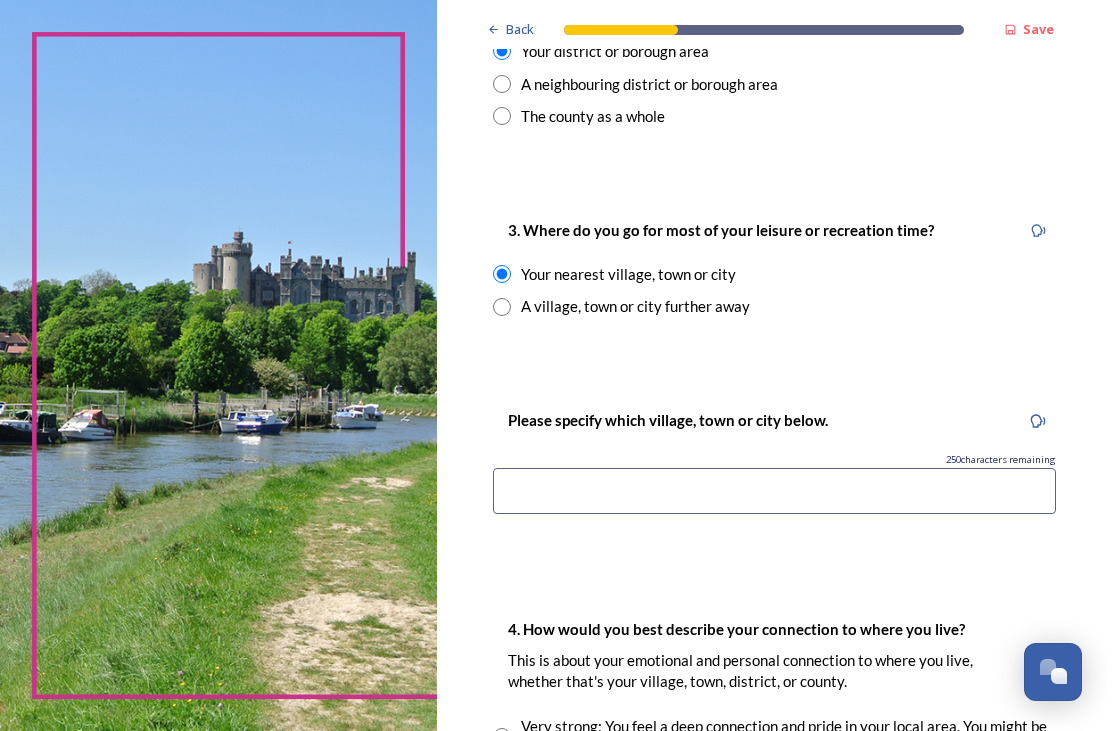 click at bounding box center (774, 491) 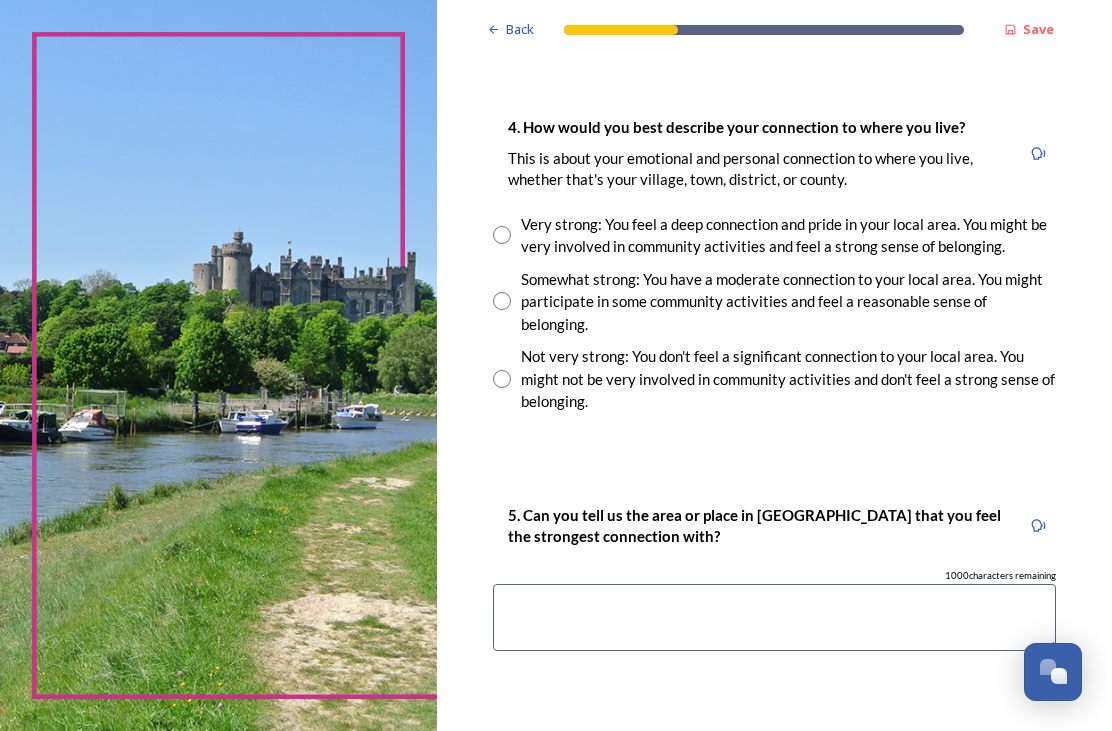 scroll, scrollTop: 1494, scrollLeft: 0, axis: vertical 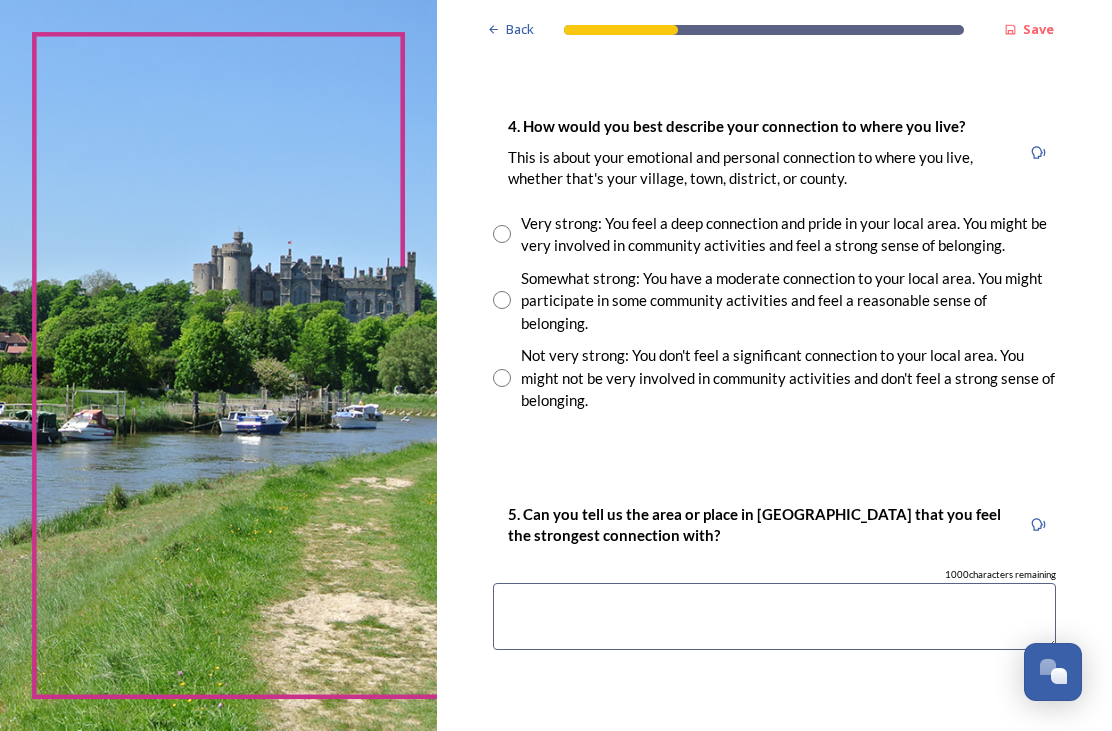 type on "Poynings and [GEOGRAPHIC_DATA]" 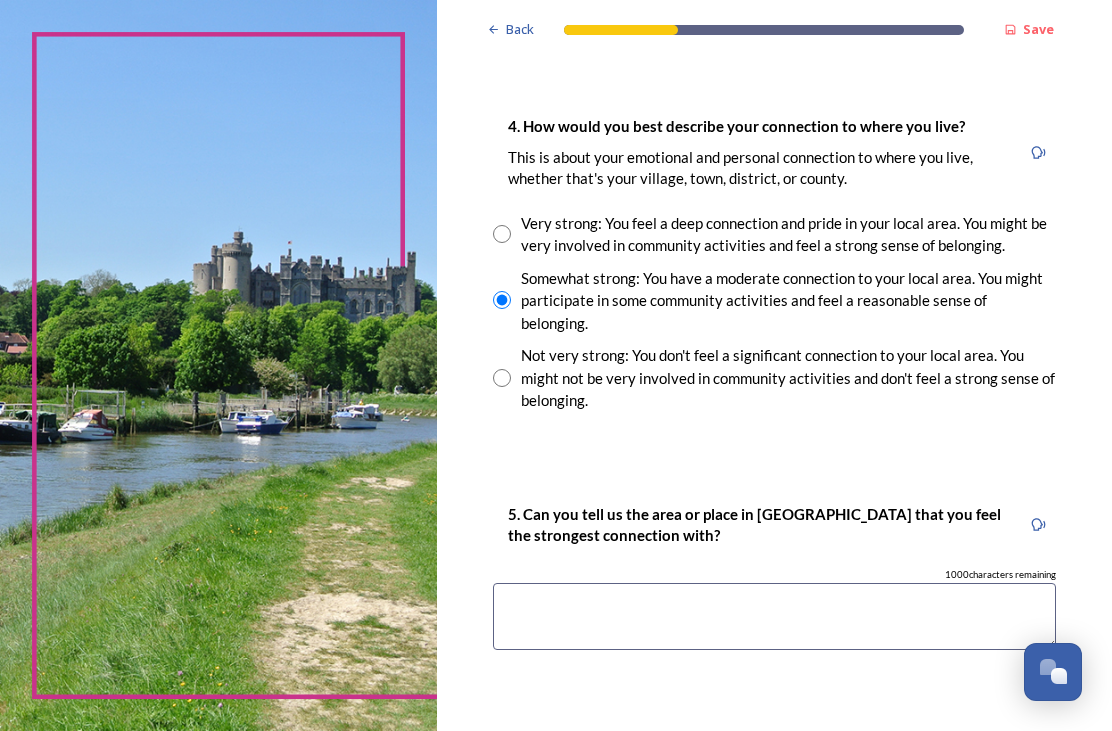 click at bounding box center [774, 616] 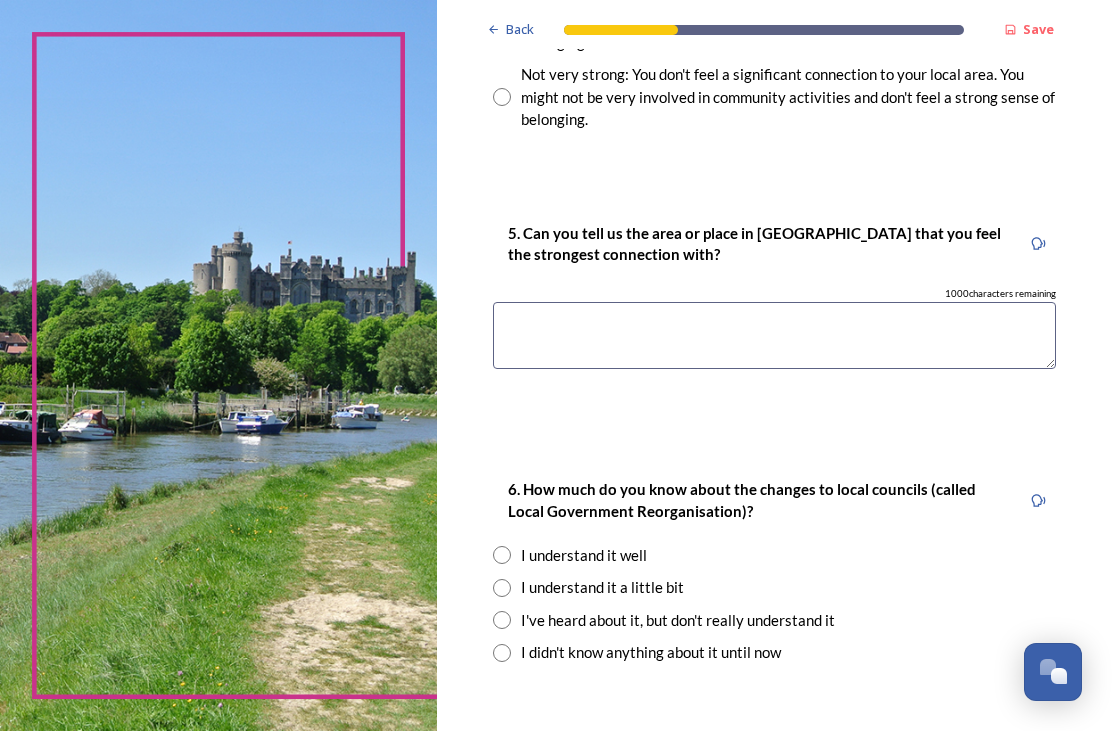 scroll, scrollTop: 1775, scrollLeft: 0, axis: vertical 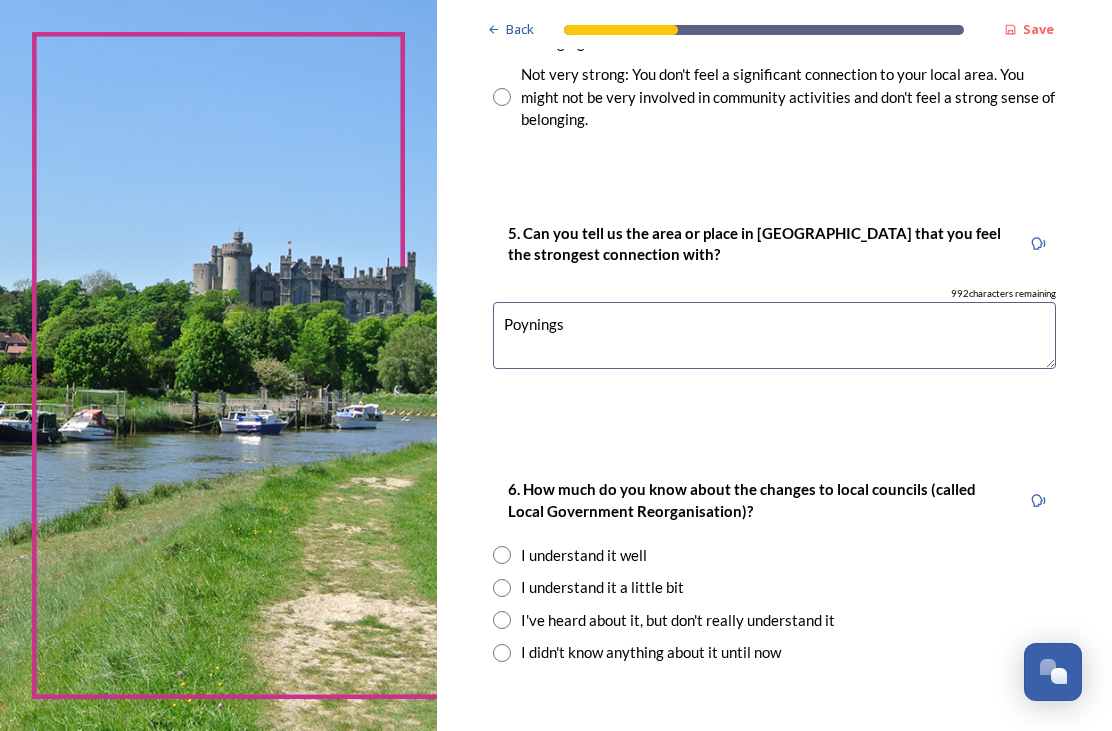type on "Poynings" 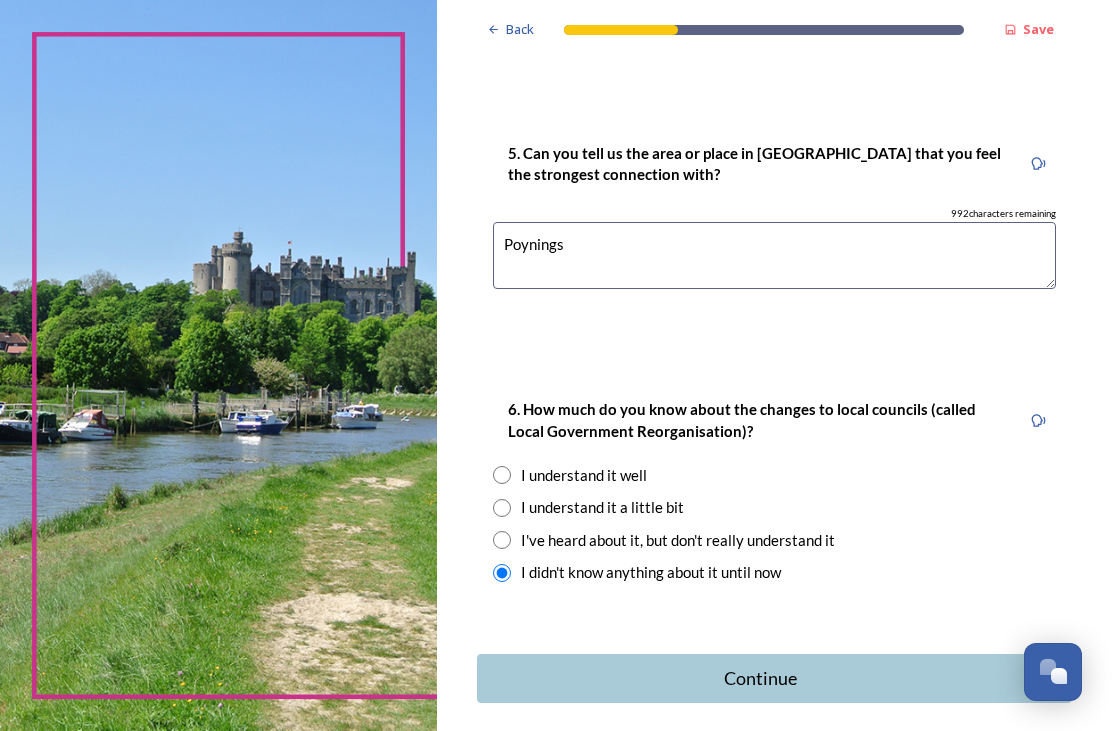 scroll, scrollTop: 1854, scrollLeft: 0, axis: vertical 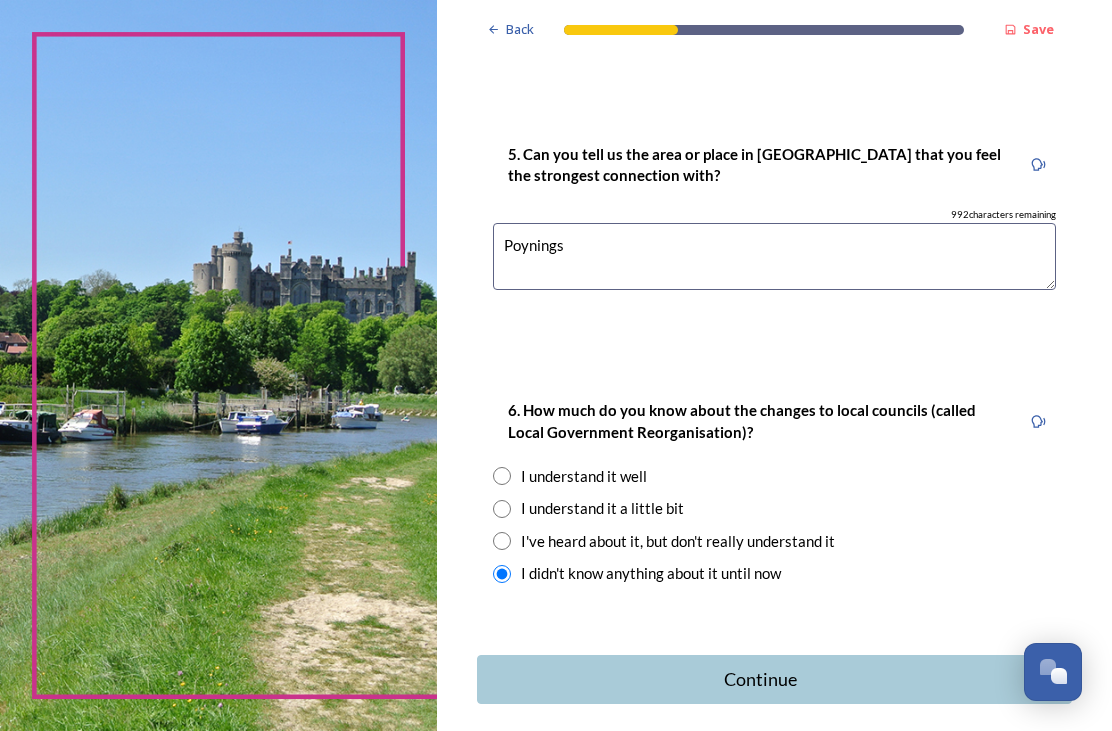 click on "Continue" at bounding box center [761, 679] 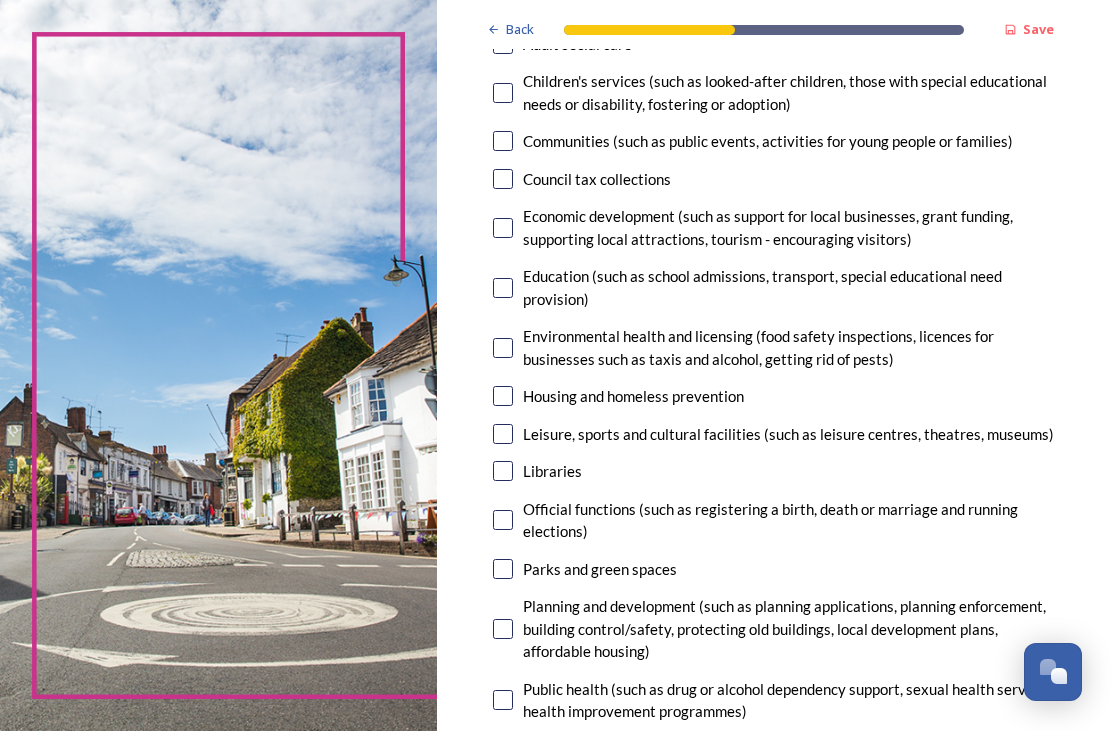 scroll, scrollTop: 296, scrollLeft: 0, axis: vertical 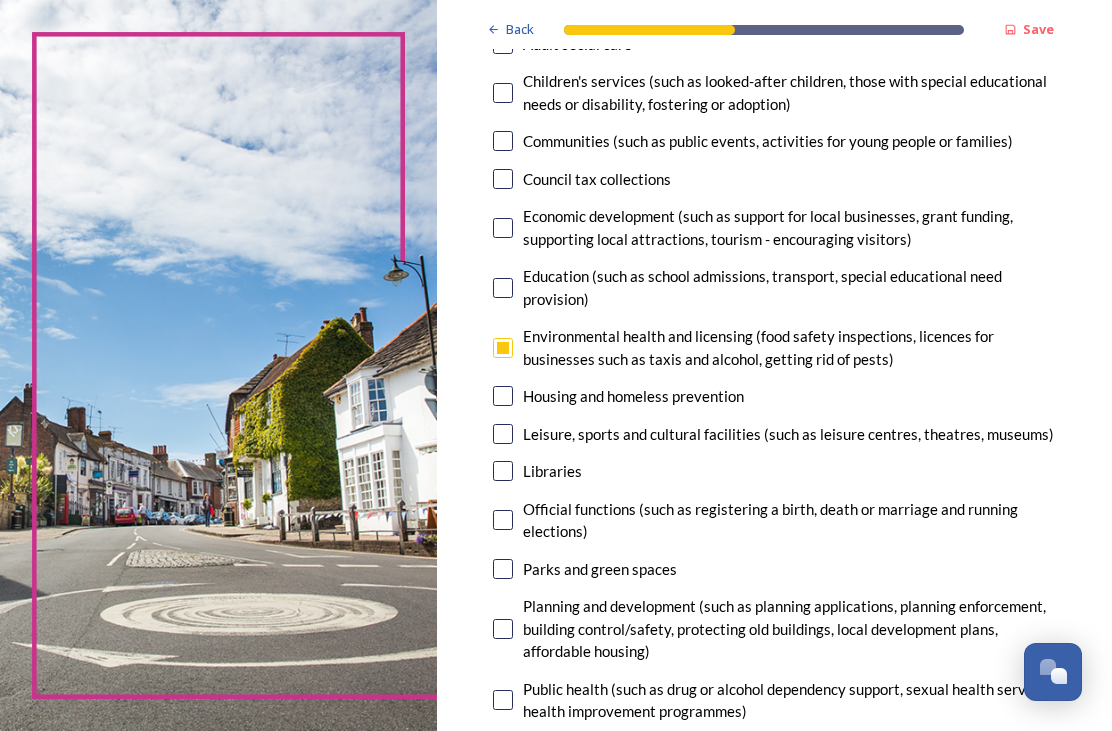 click at bounding box center (503, 434) 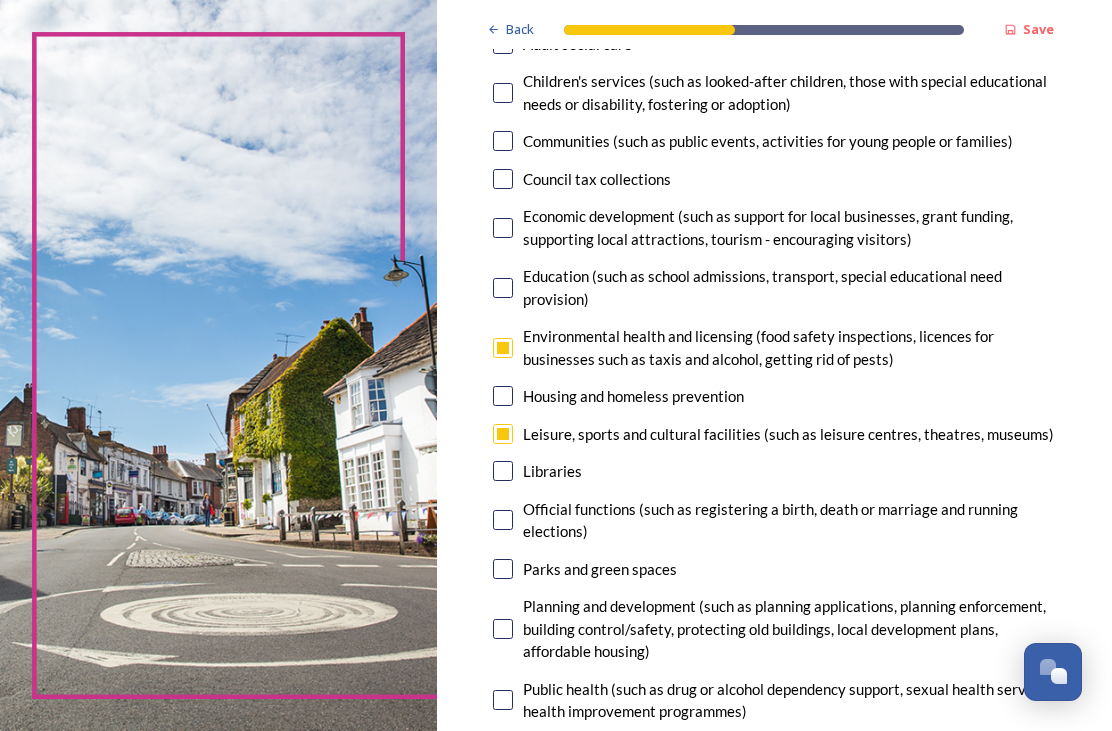 click at bounding box center [503, 471] 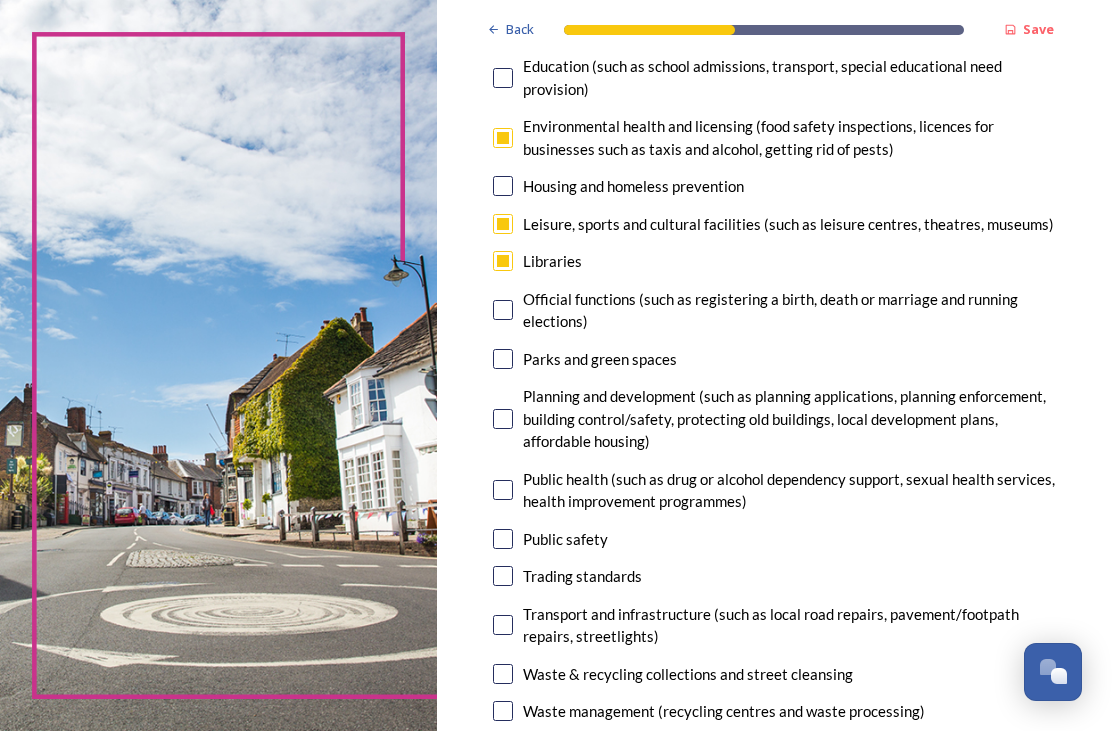 scroll, scrollTop: 506, scrollLeft: 0, axis: vertical 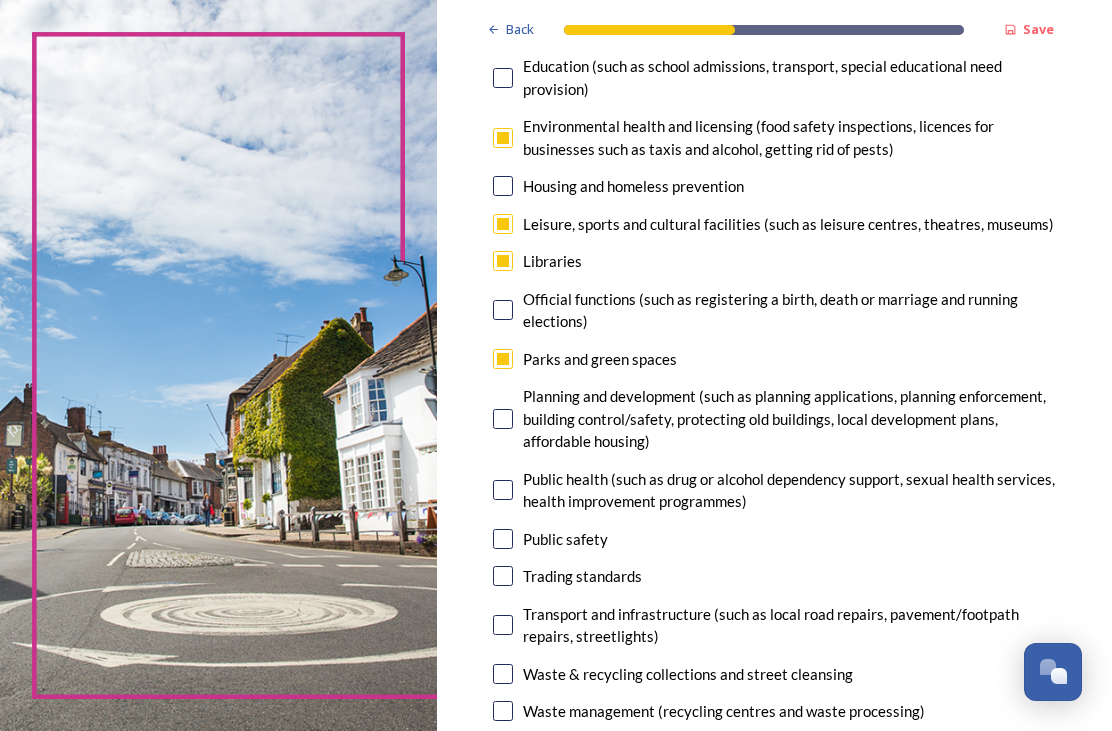 click at bounding box center [503, 419] 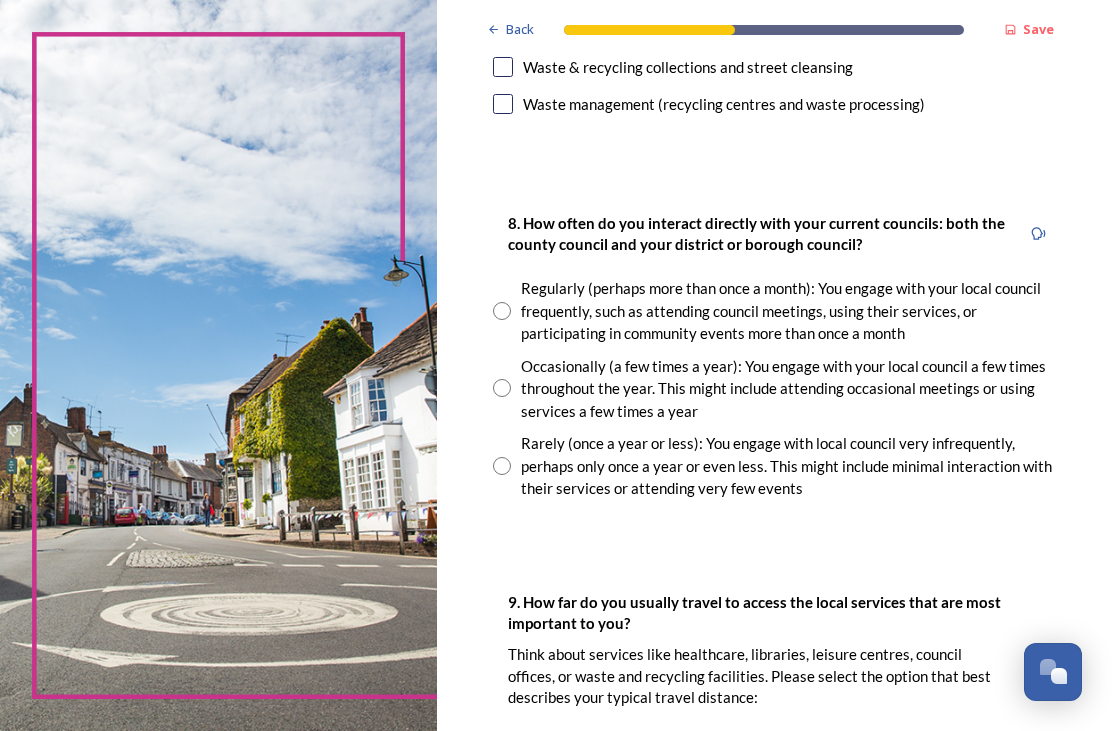 scroll, scrollTop: 1120, scrollLeft: 0, axis: vertical 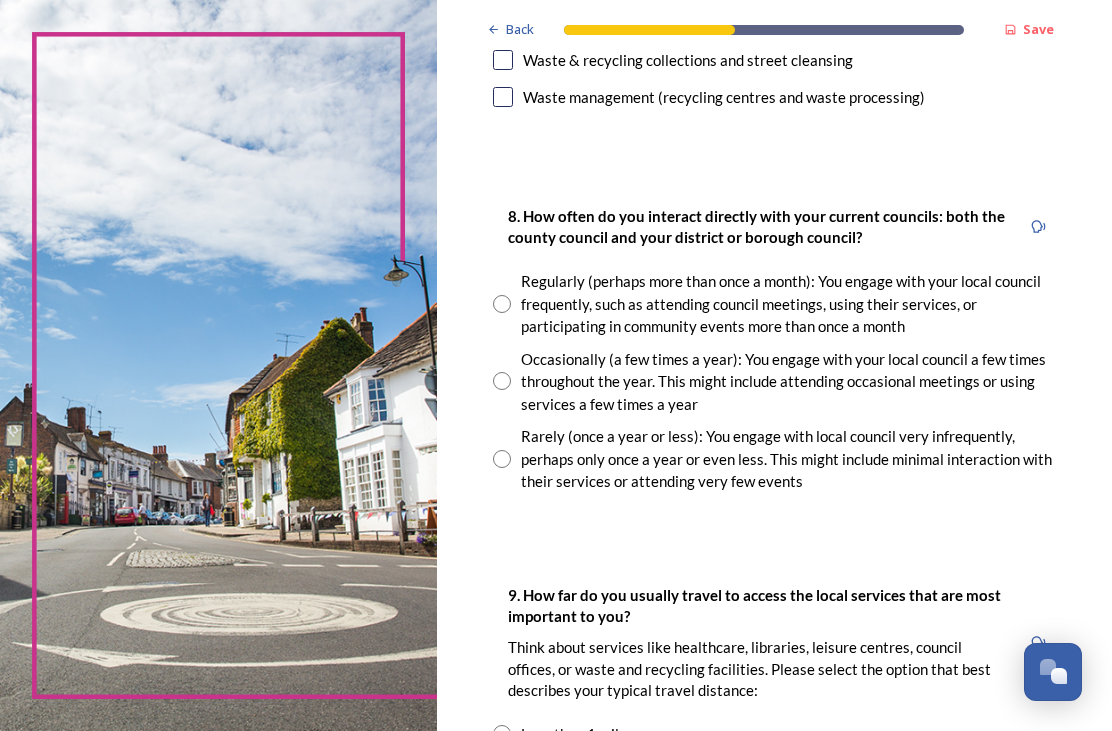 click at bounding box center [502, 381] 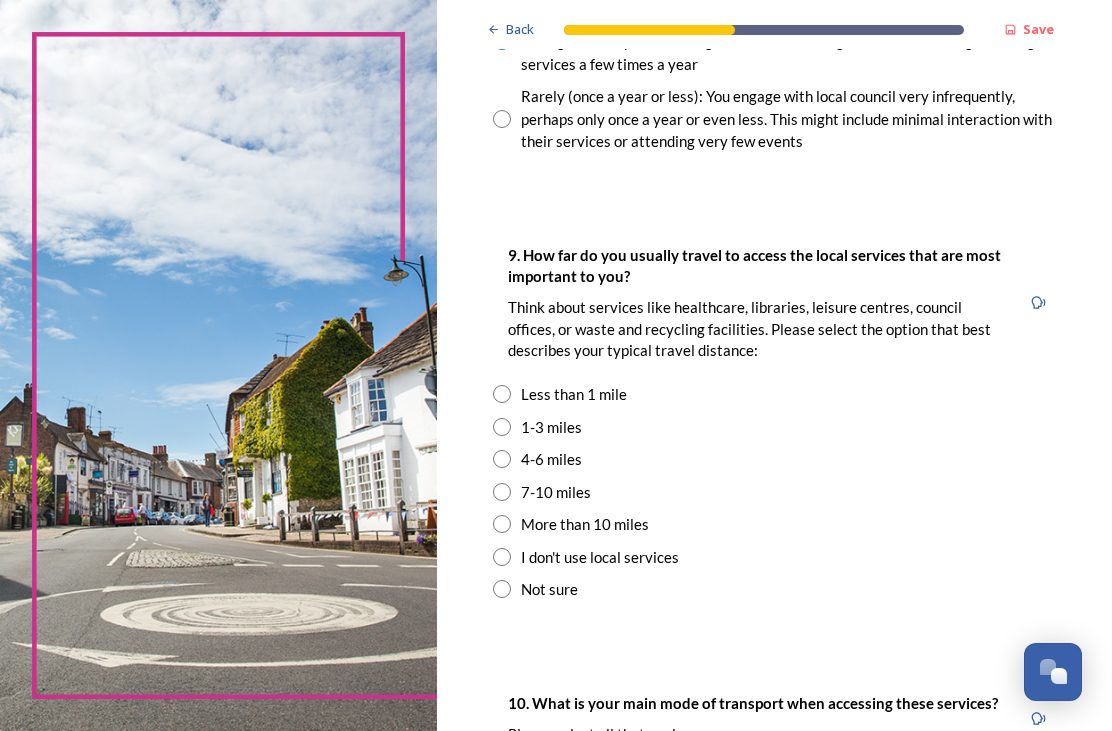 scroll, scrollTop: 1477, scrollLeft: 0, axis: vertical 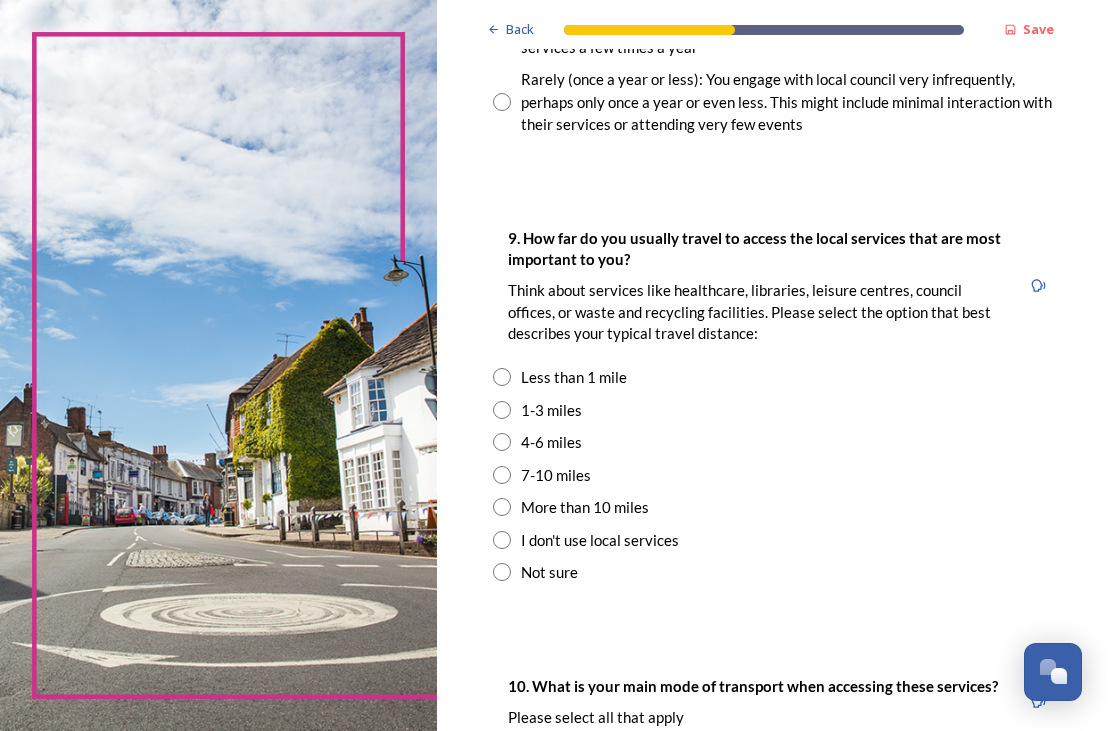 click at bounding box center [502, 442] 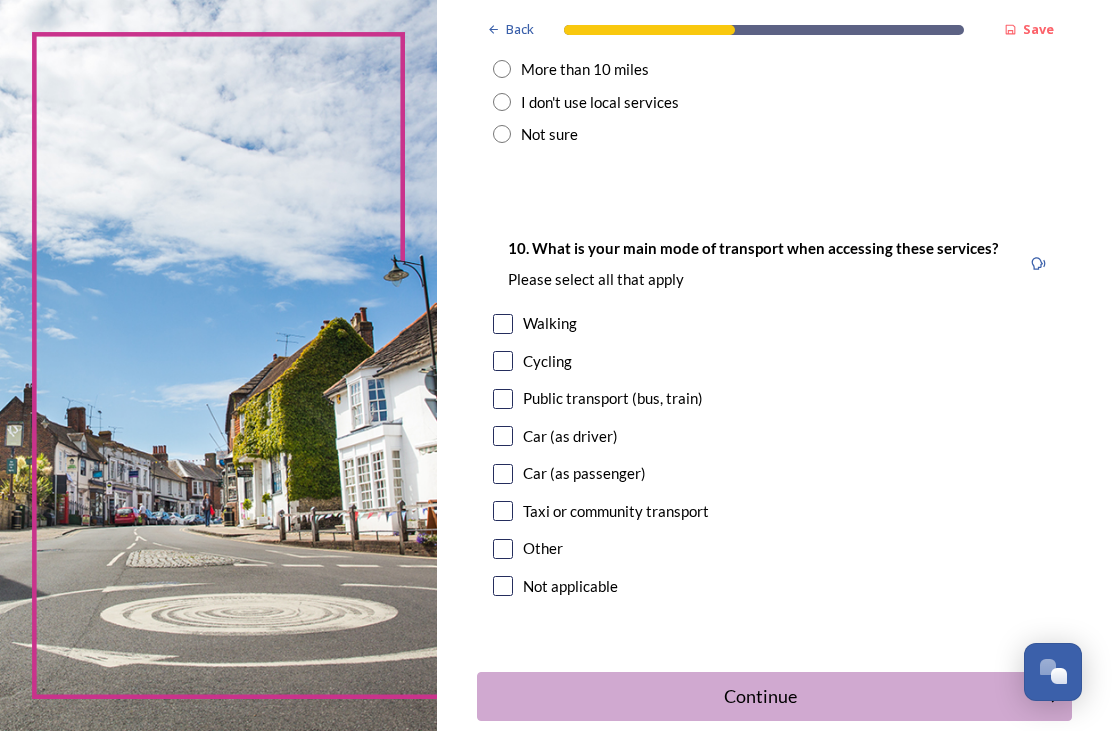 scroll, scrollTop: 1917, scrollLeft: 0, axis: vertical 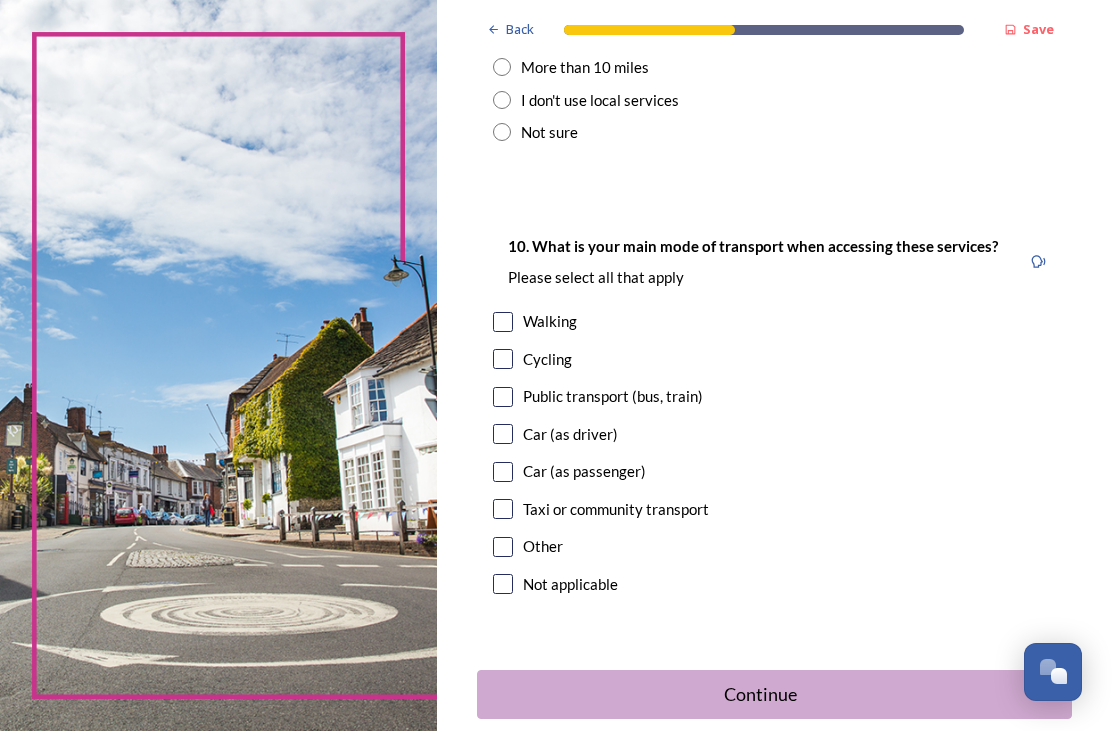 click at bounding box center (503, 434) 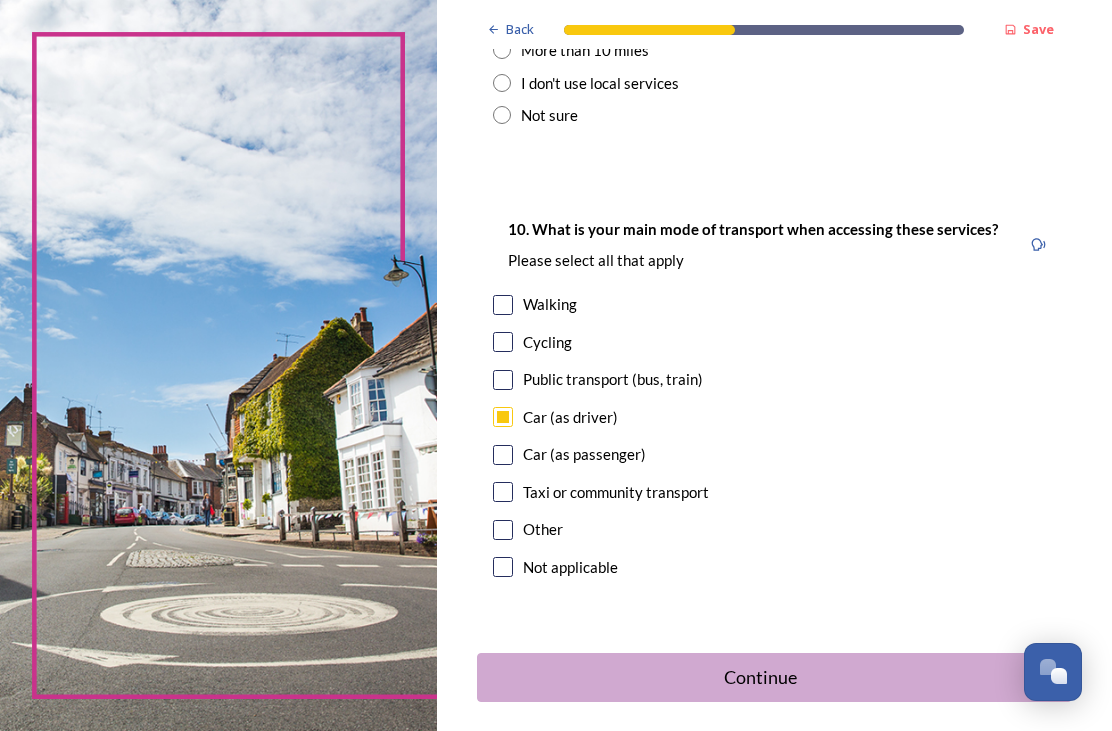 scroll, scrollTop: 1926, scrollLeft: 0, axis: vertical 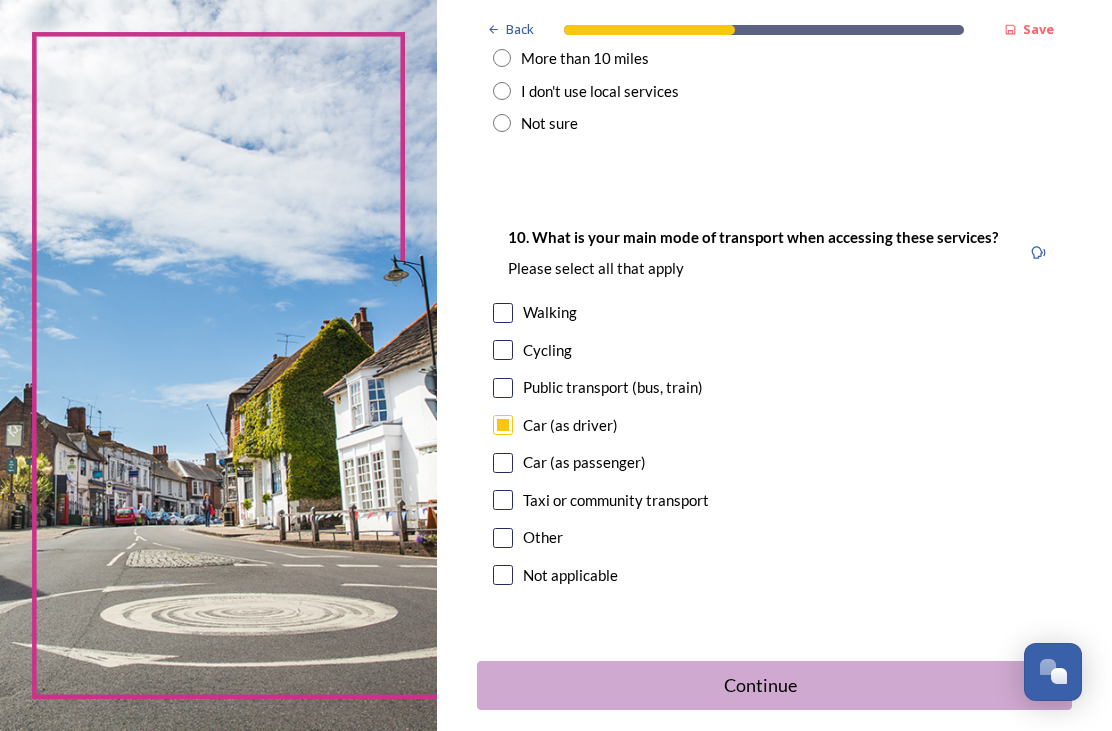 click on "Continue" at bounding box center (761, 685) 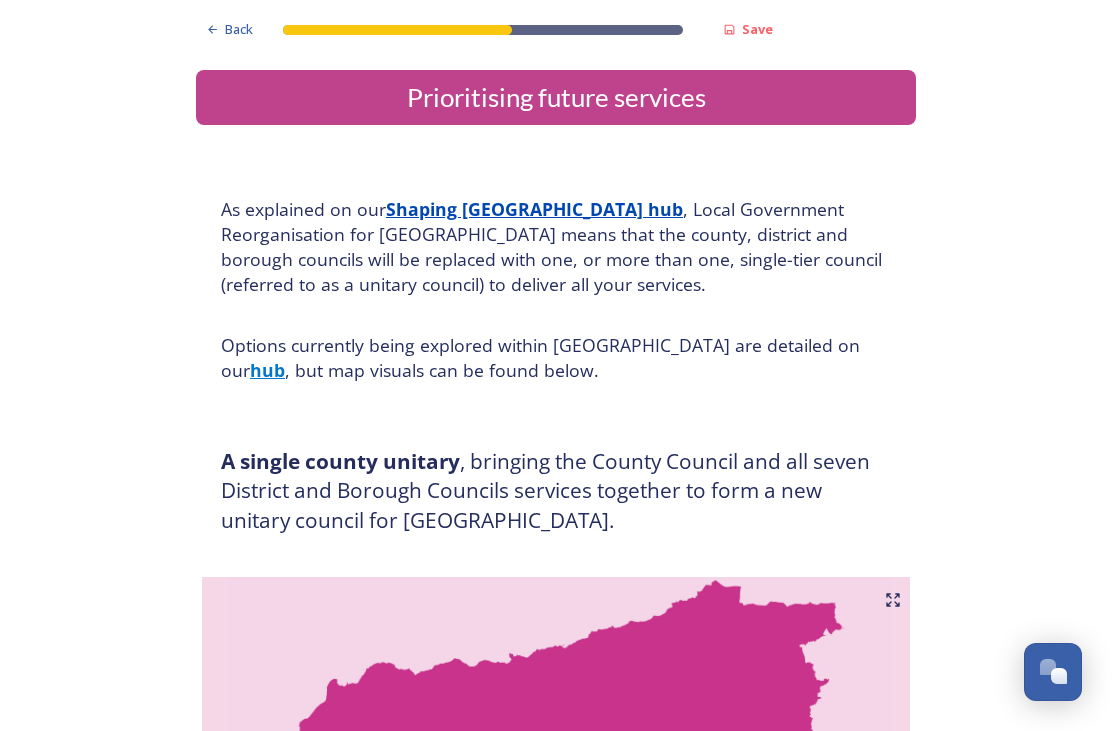 scroll, scrollTop: 0, scrollLeft: 0, axis: both 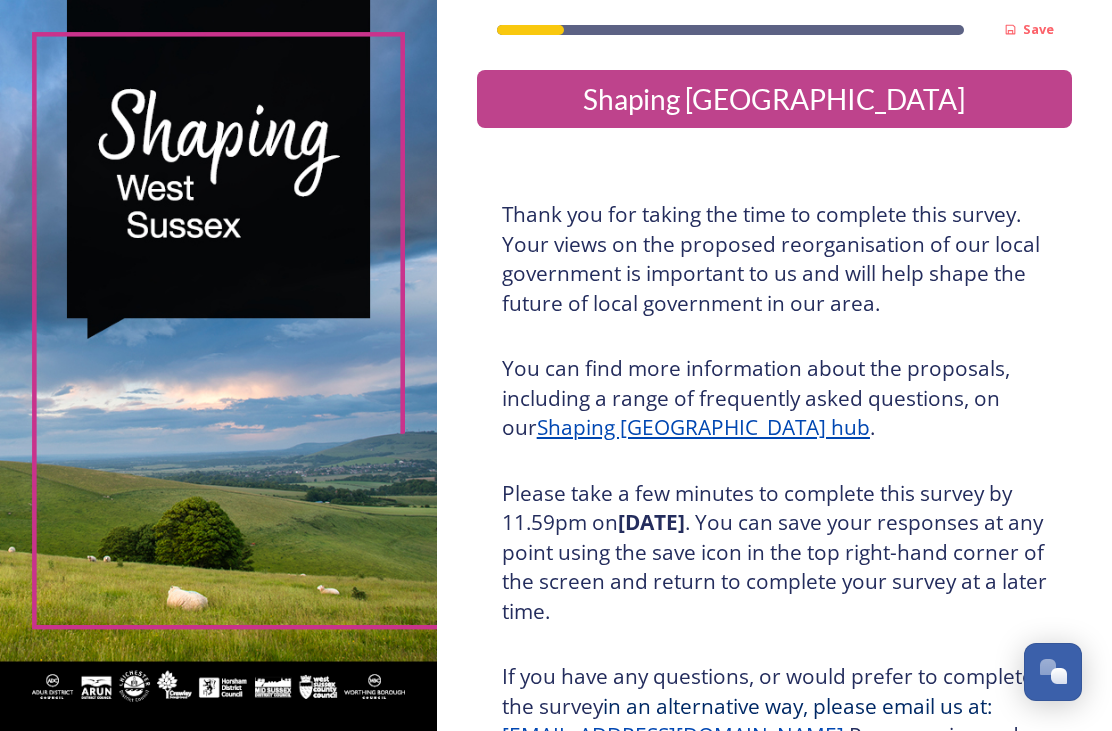 click on "Save" at bounding box center (1038, 29) 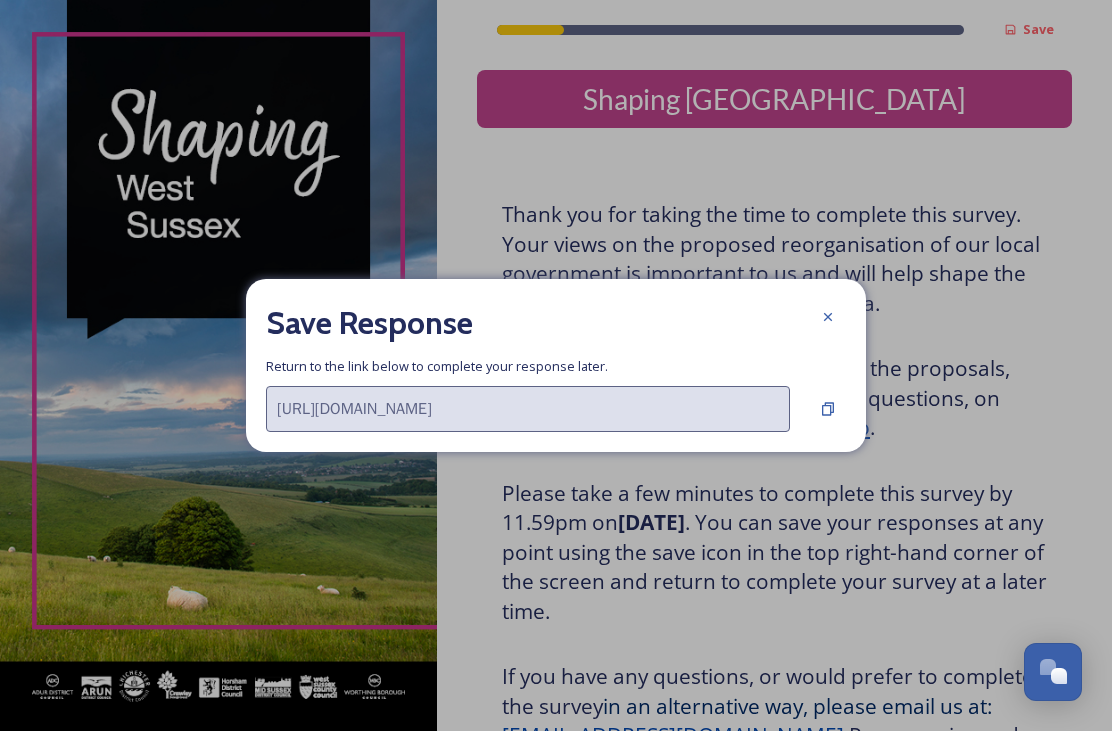 click 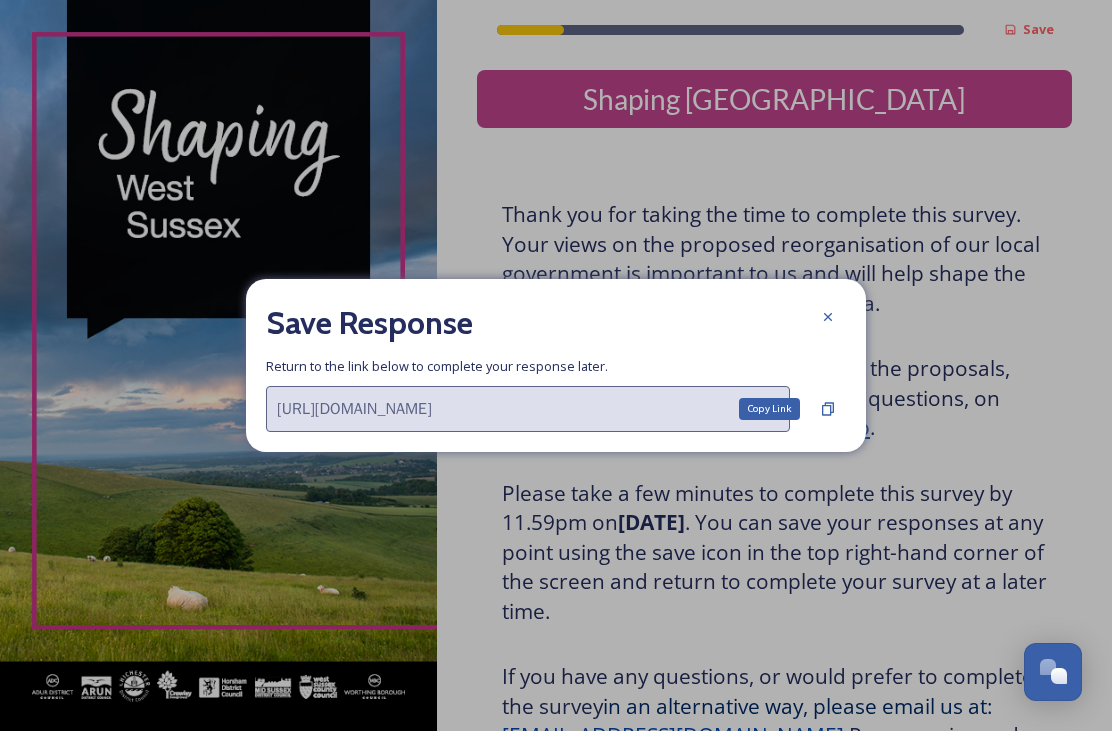 click on "Copy Link" at bounding box center (769, 409) 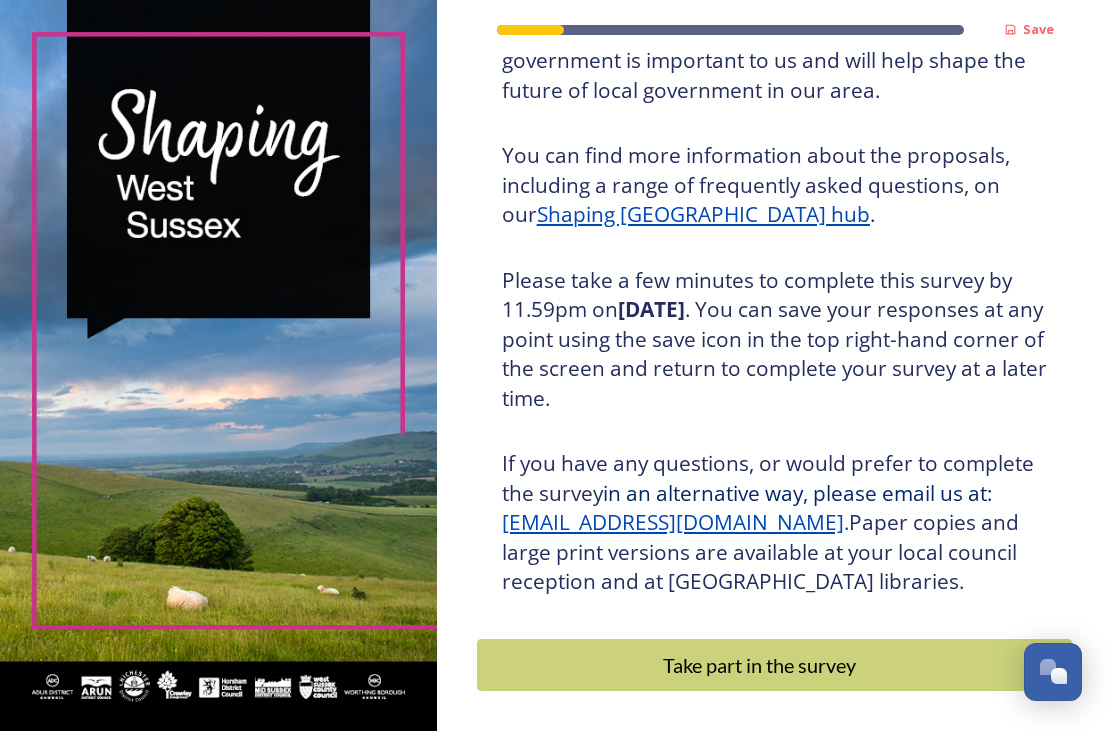 scroll, scrollTop: 212, scrollLeft: 0, axis: vertical 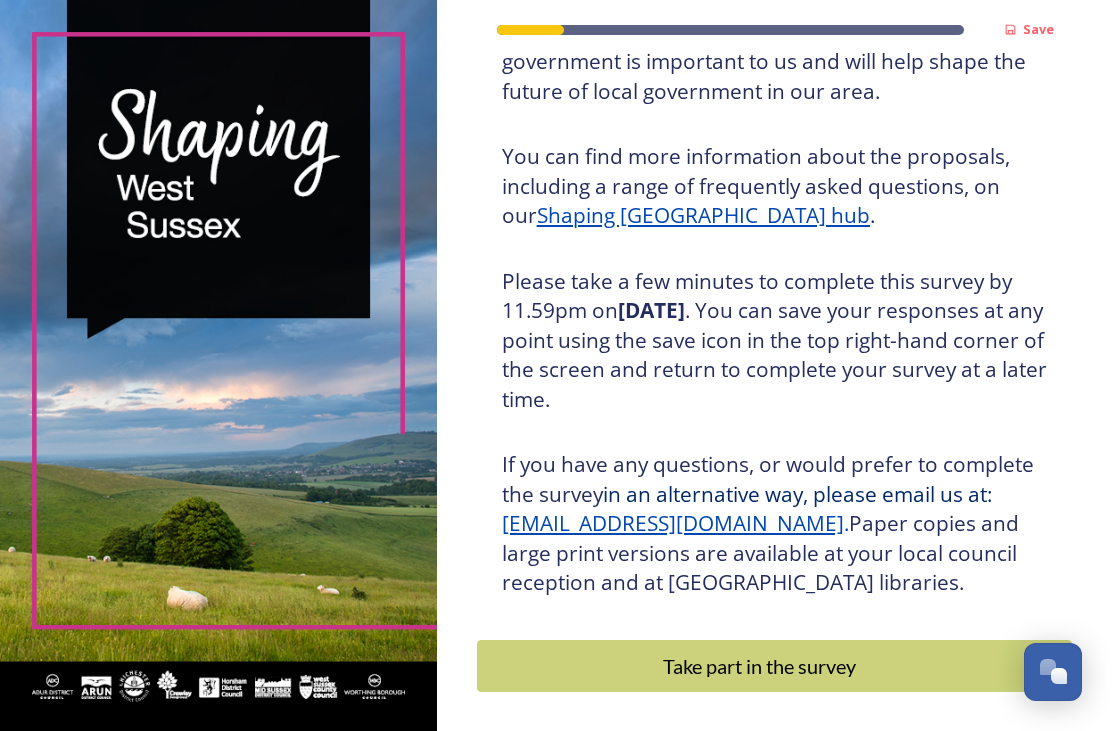 click 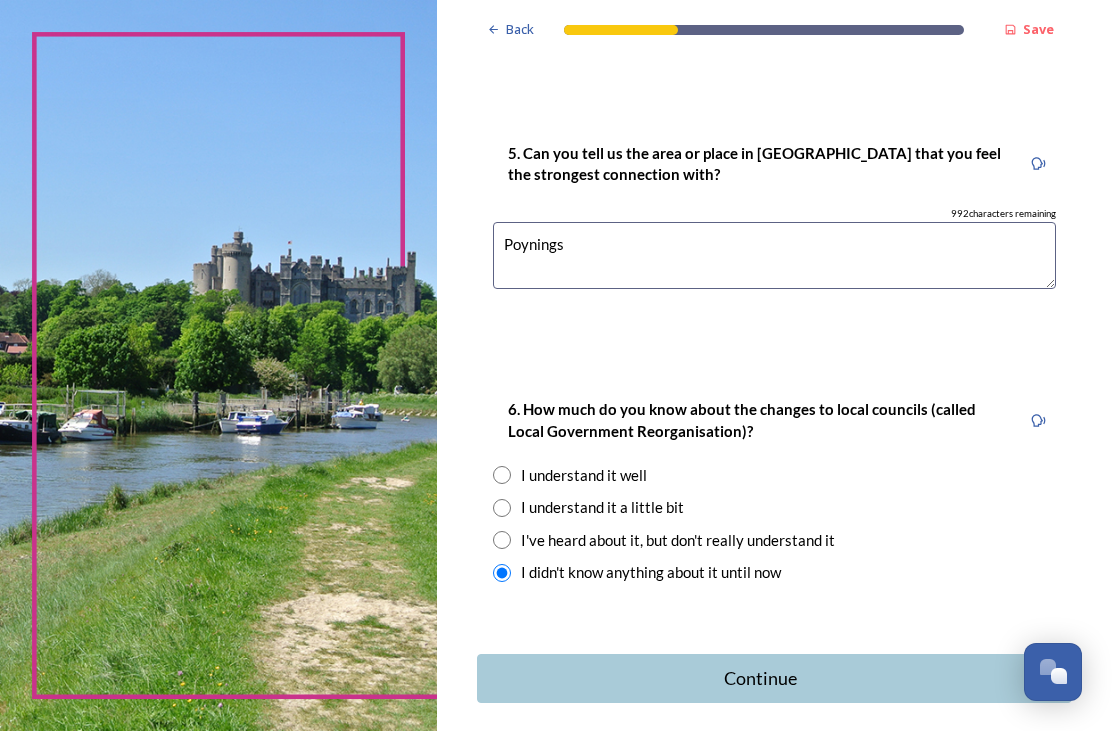 scroll, scrollTop: 1854, scrollLeft: 0, axis: vertical 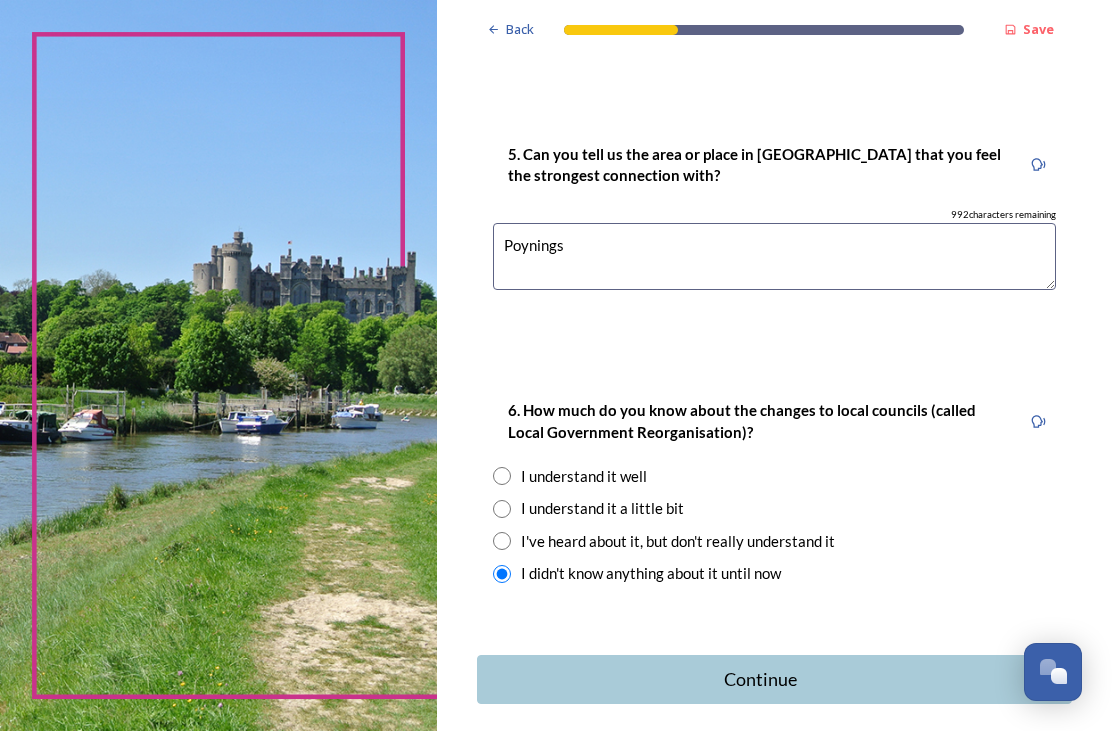 click on "Continue" at bounding box center [761, 679] 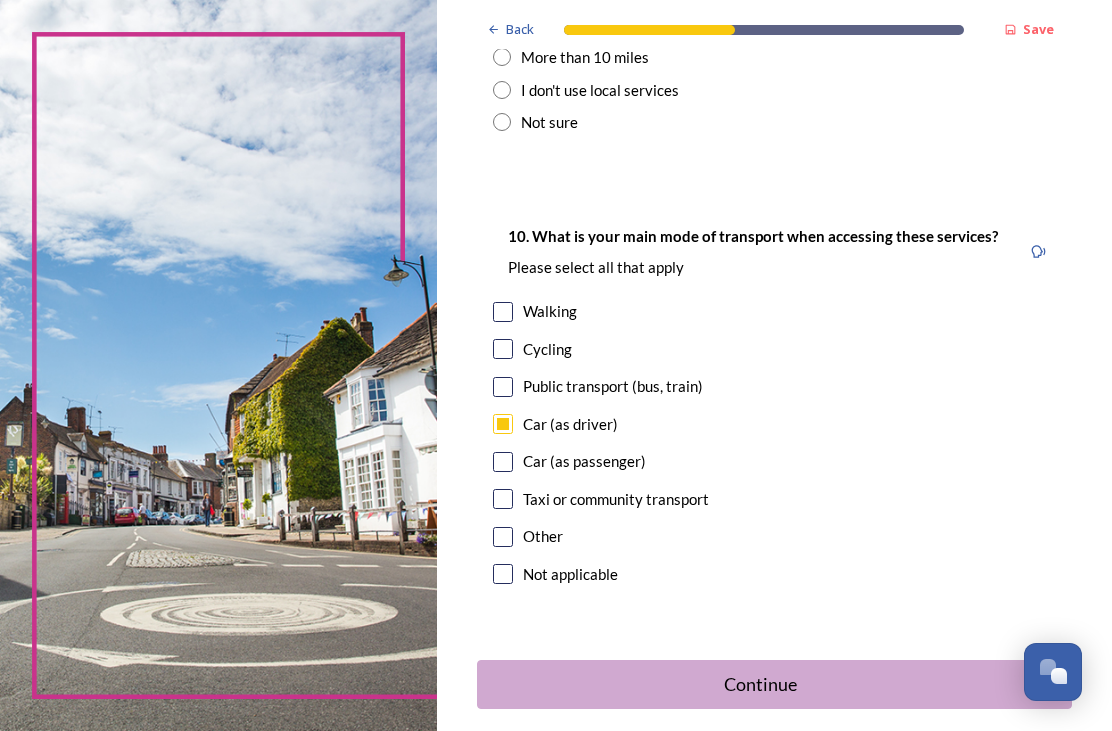 scroll, scrollTop: 1926, scrollLeft: 0, axis: vertical 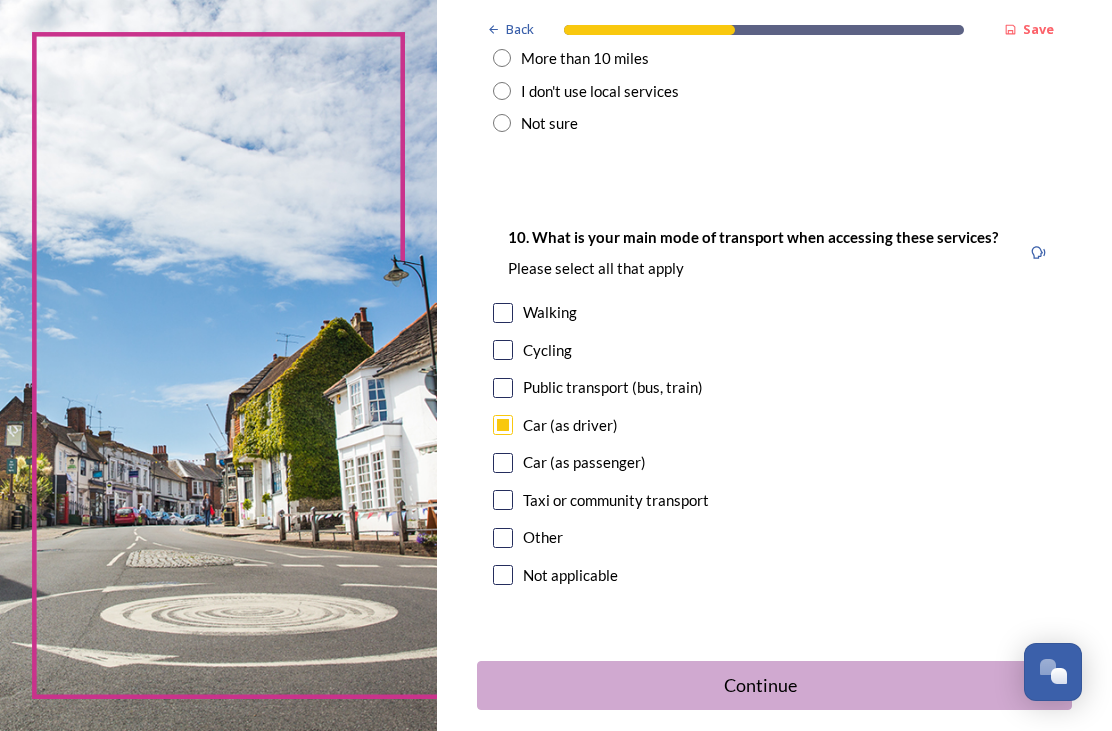 click on "Continue" at bounding box center [761, 685] 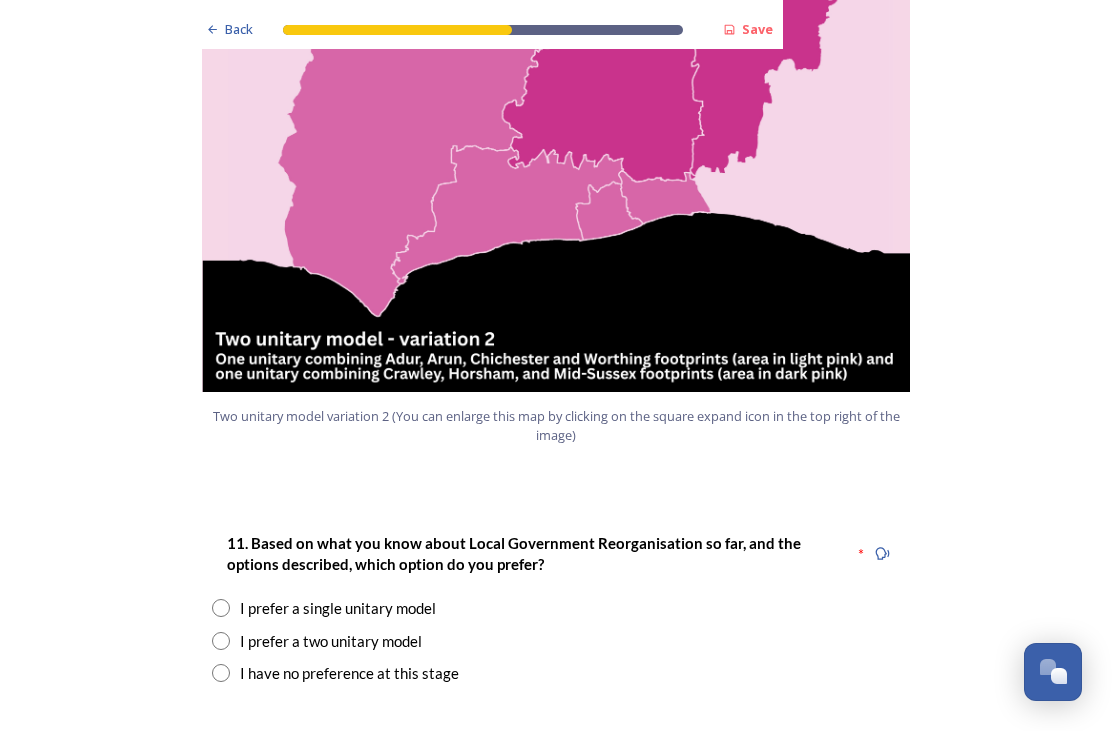 scroll, scrollTop: 2267, scrollLeft: 0, axis: vertical 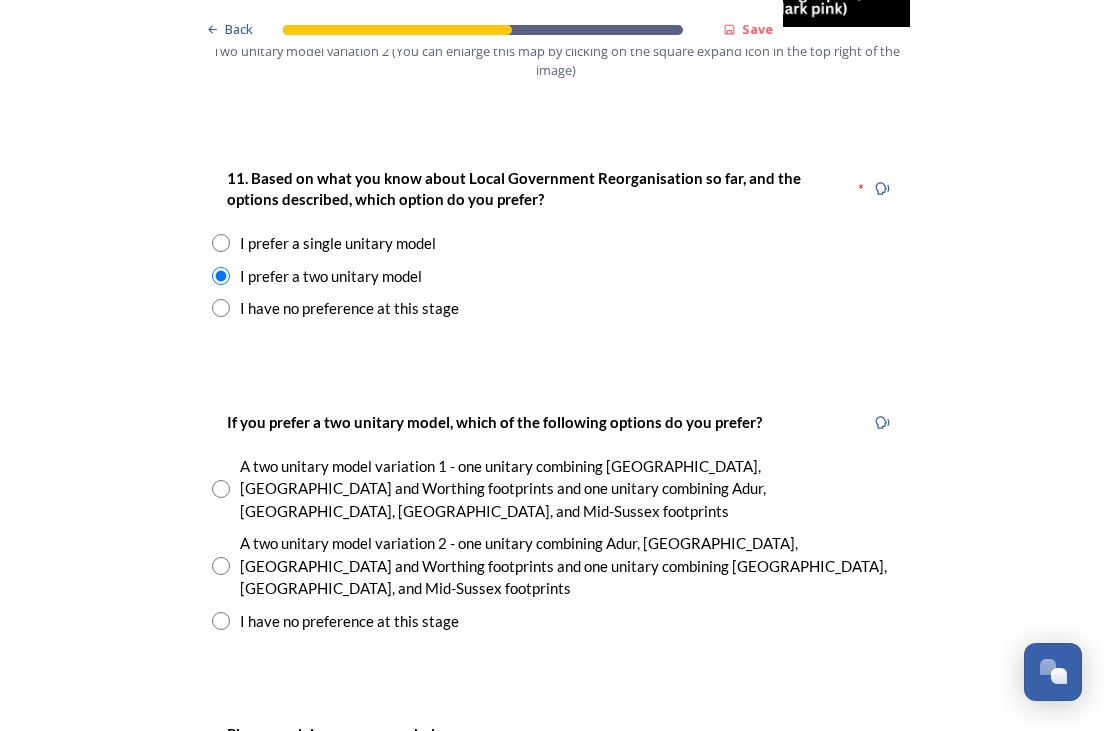 click at bounding box center [221, 621] 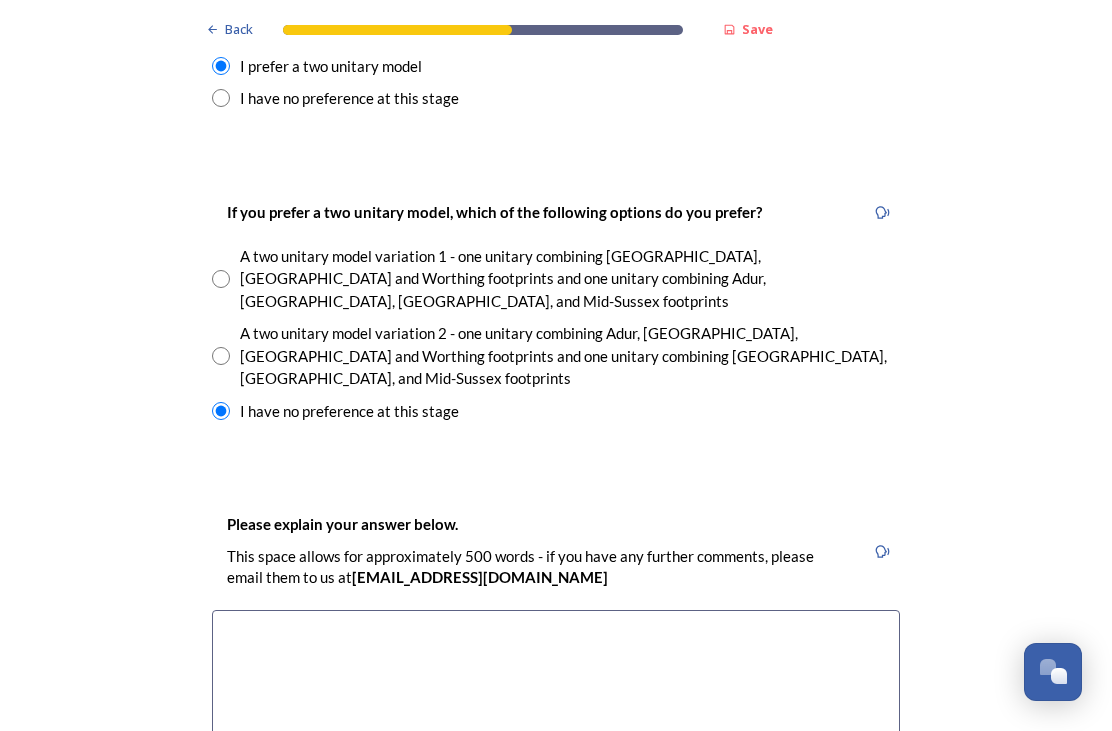 scroll, scrollTop: 2848, scrollLeft: 0, axis: vertical 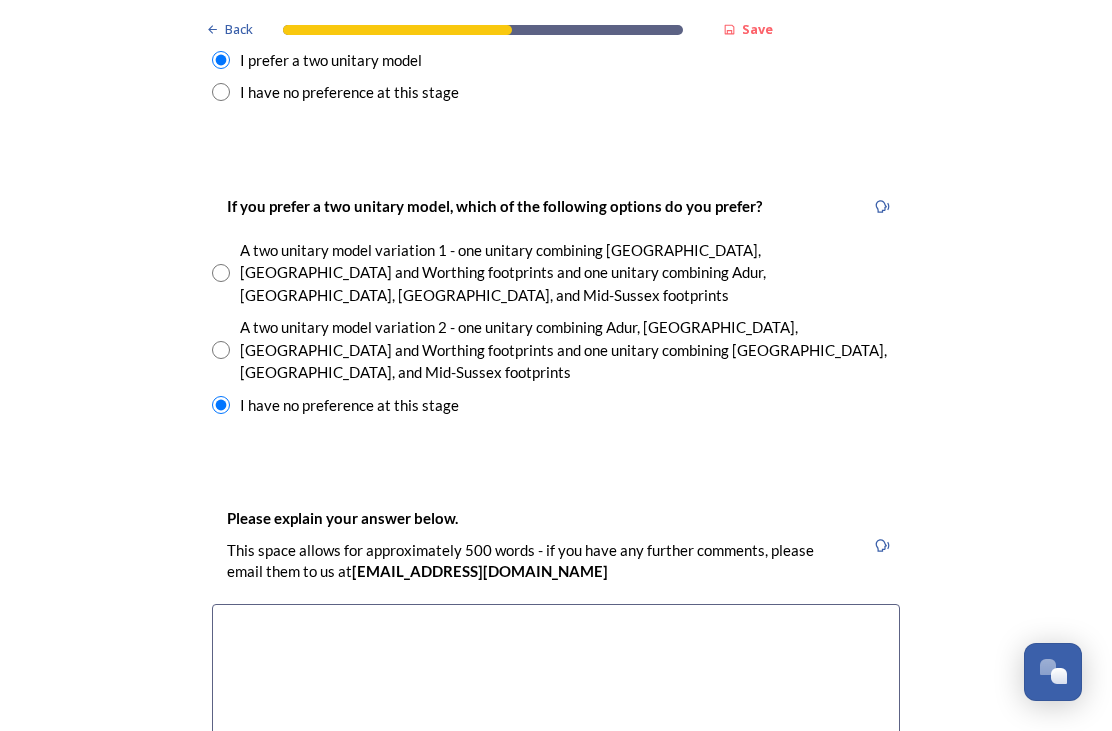 click at bounding box center (556, 716) 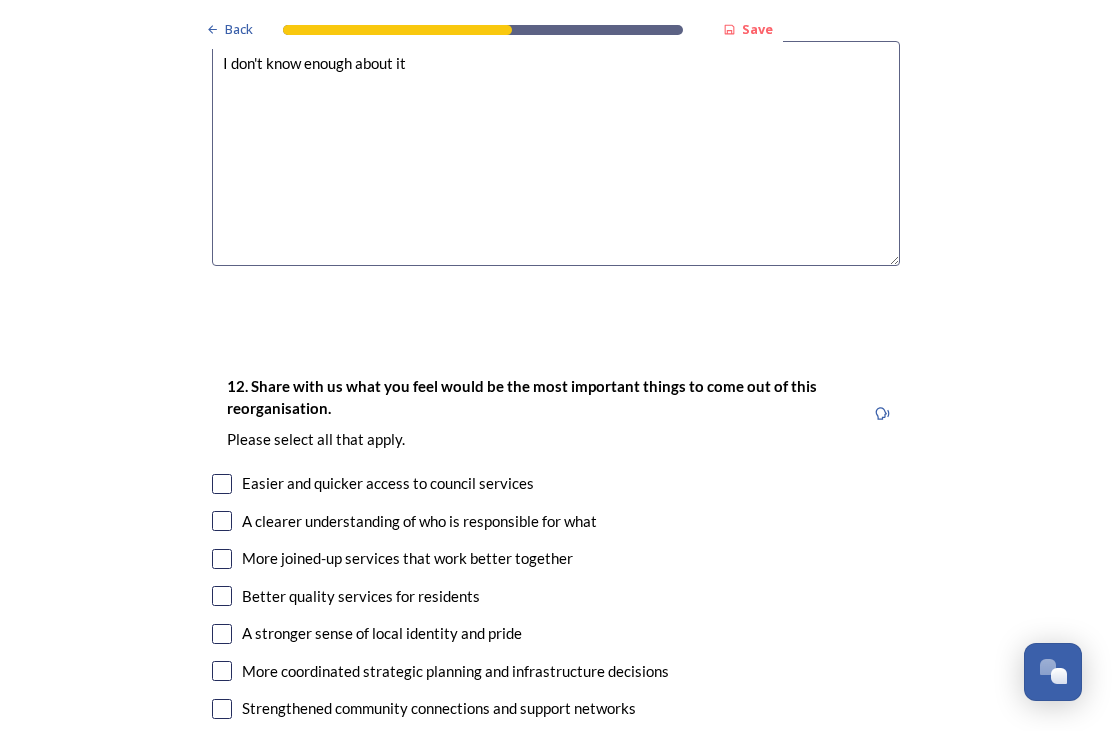 scroll, scrollTop: 3420, scrollLeft: 0, axis: vertical 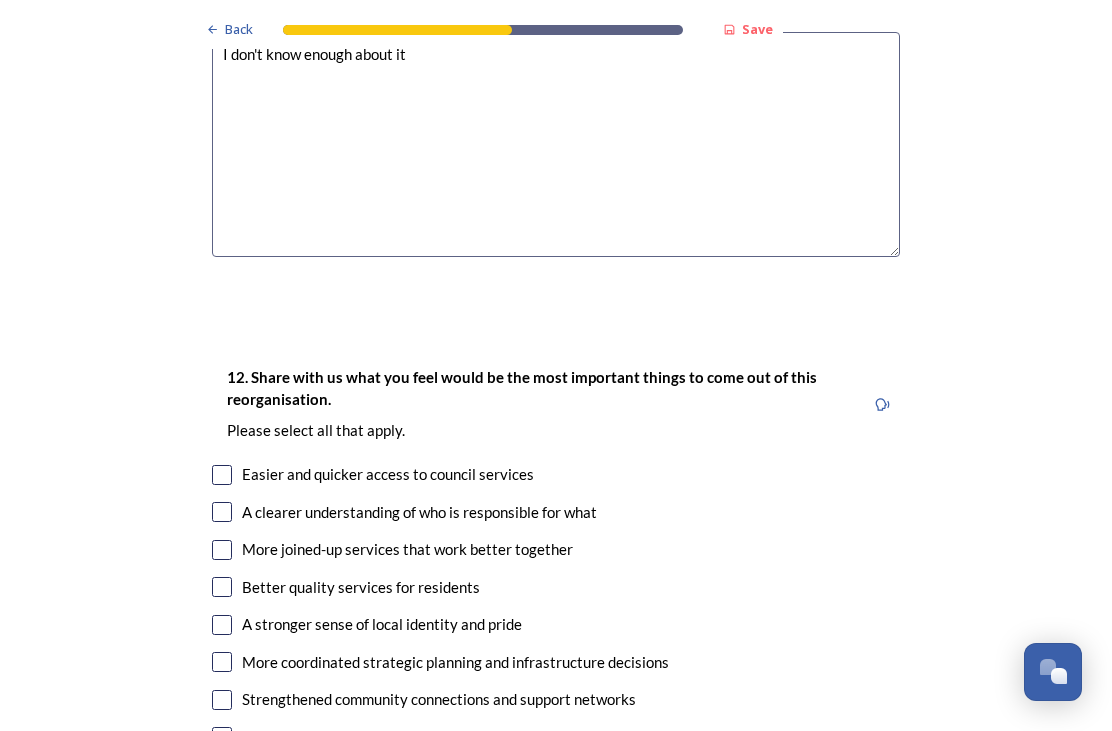 type on "I don't know enough about it" 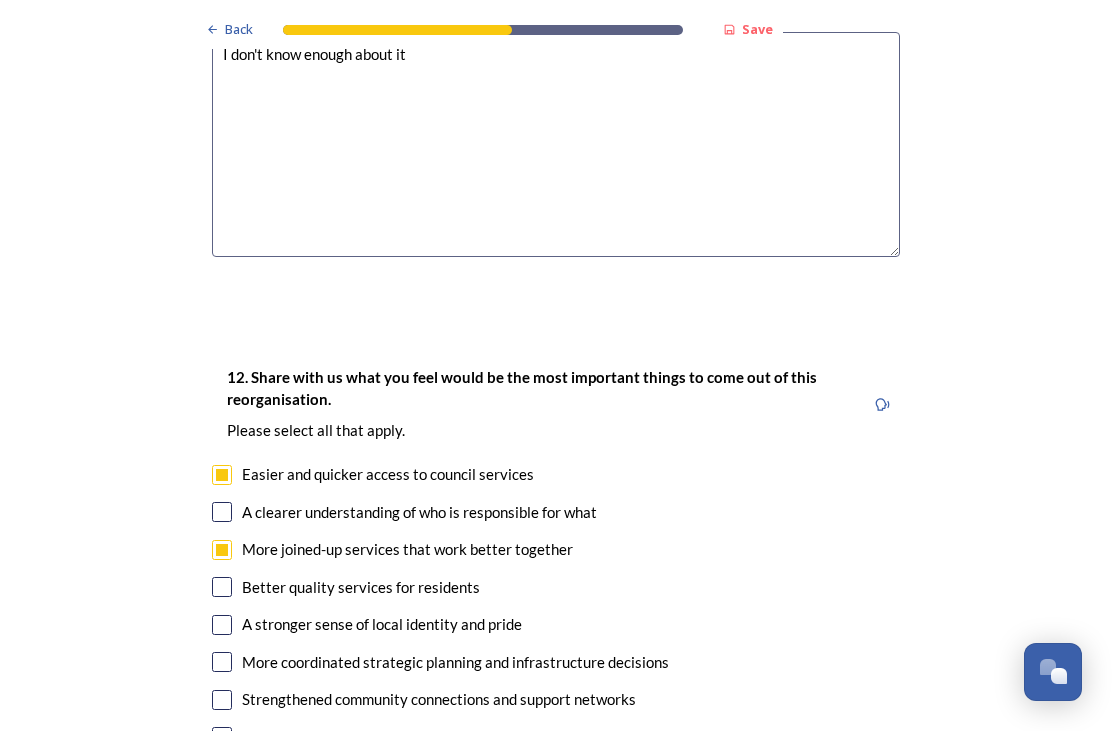 click at bounding box center [222, 587] 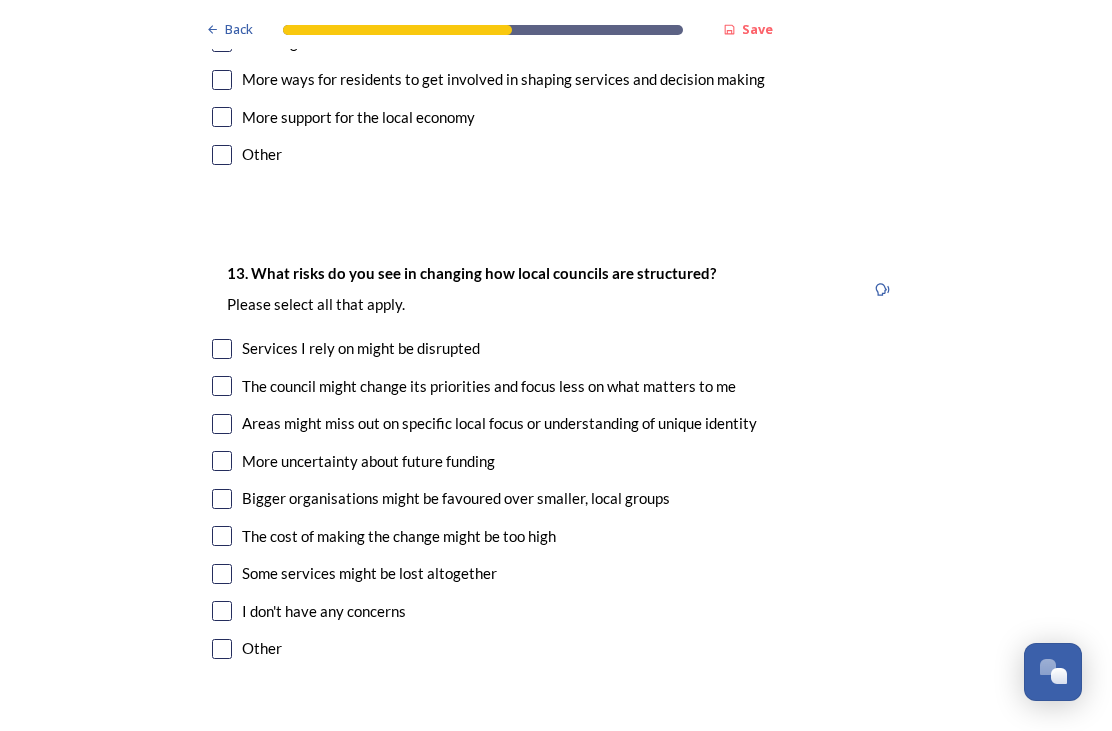 scroll, scrollTop: 4115, scrollLeft: 0, axis: vertical 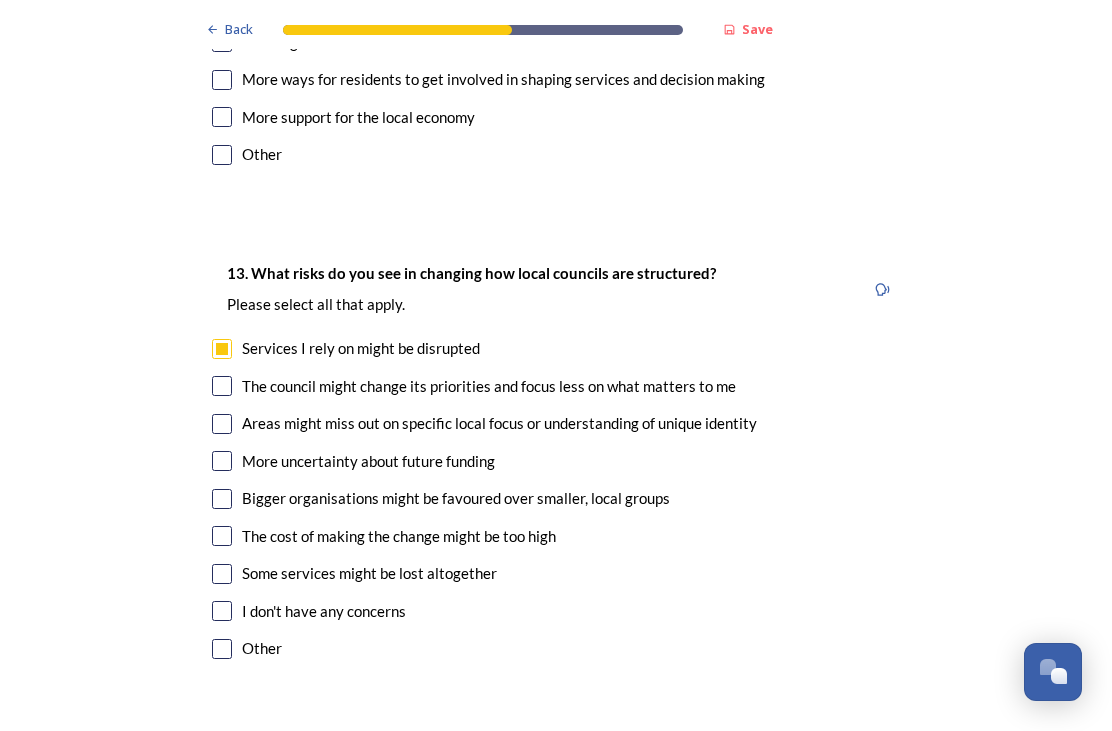 click at bounding box center (222, 424) 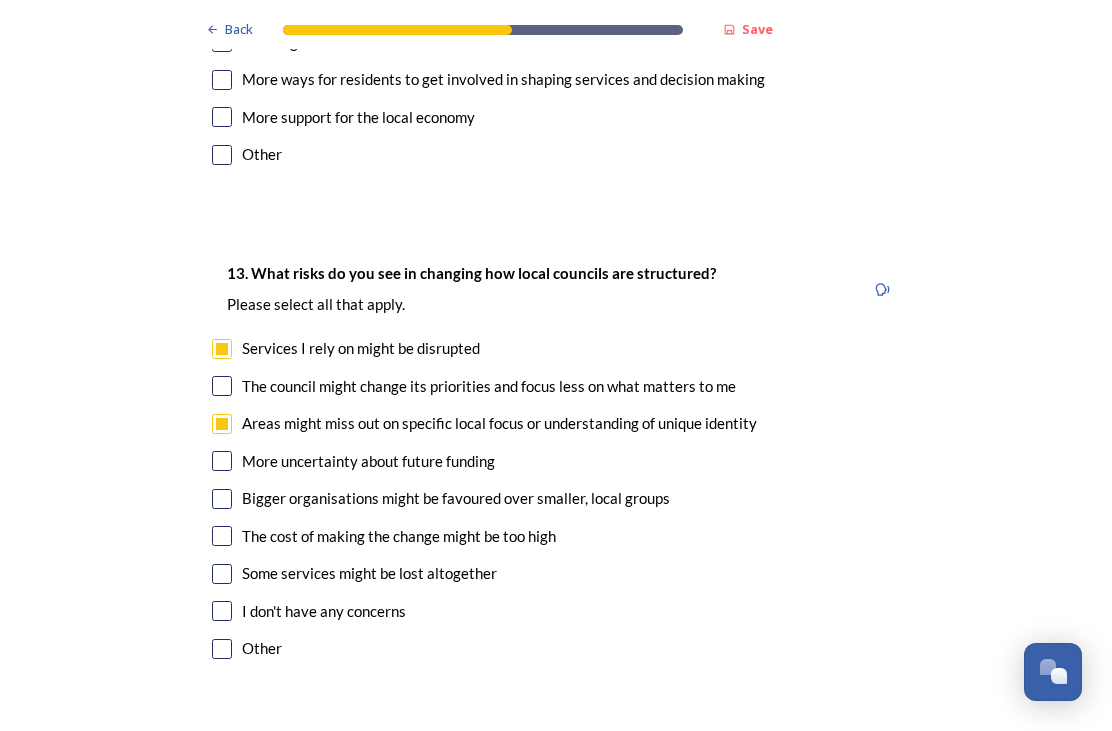 click at bounding box center (222, 499) 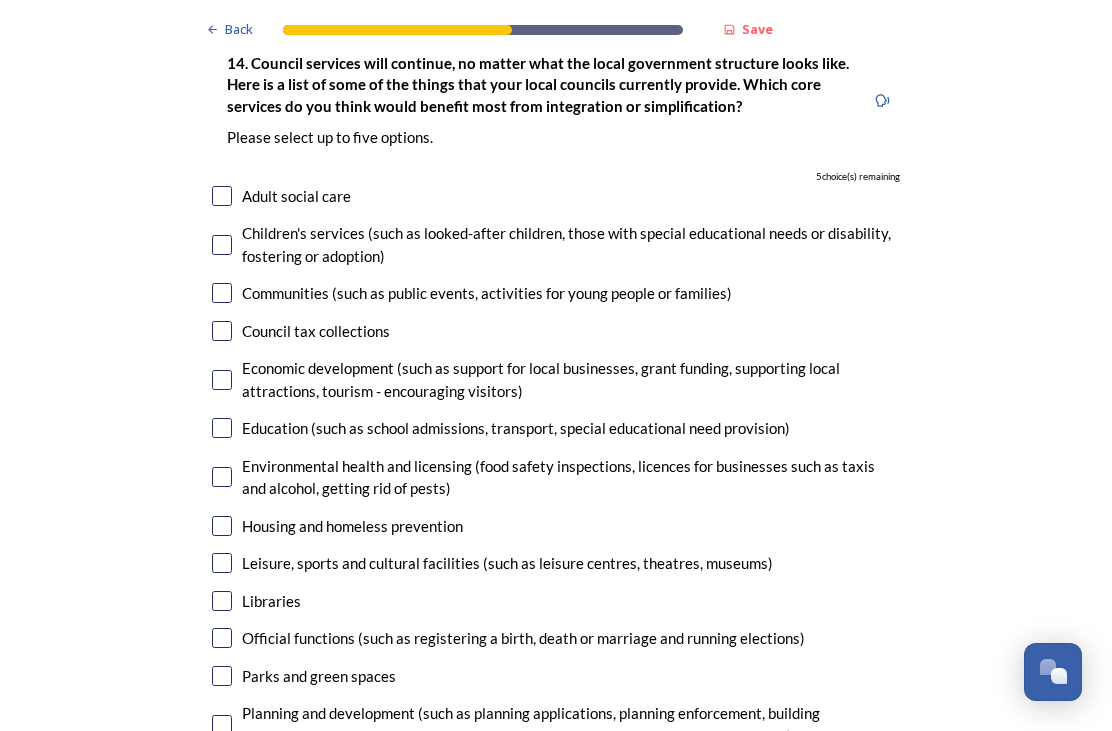 scroll, scrollTop: 4846, scrollLeft: 0, axis: vertical 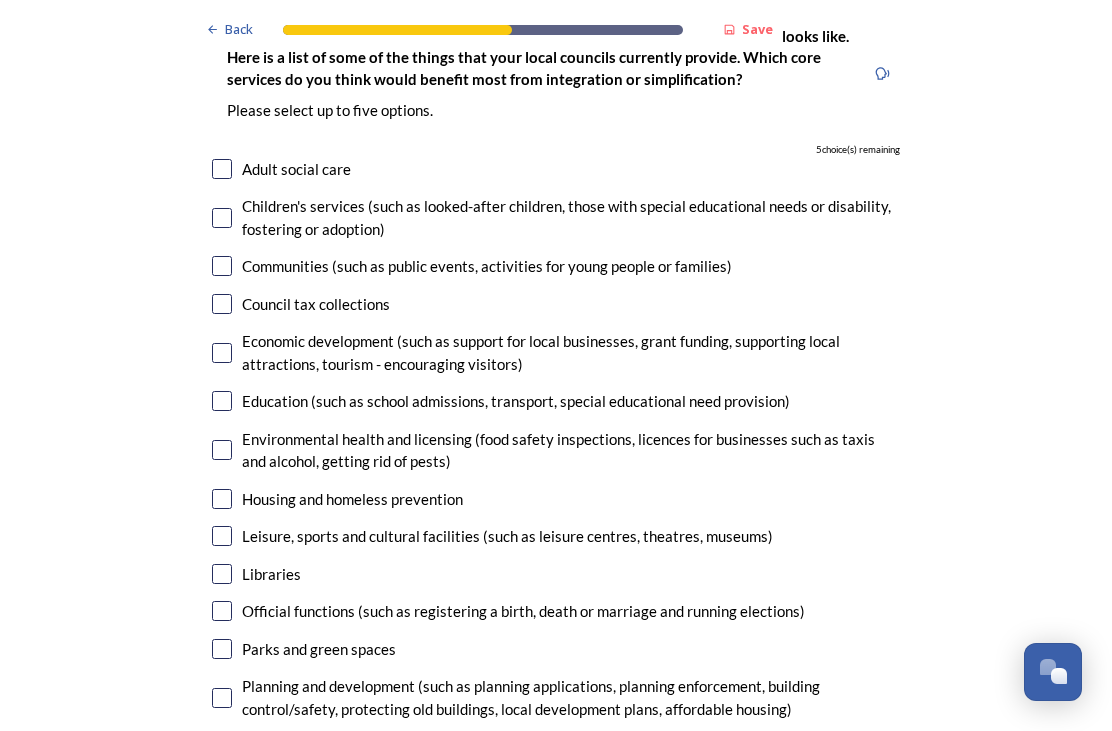 click on "Back Save Prioritising future services As explained on our  Shaping [GEOGRAPHIC_DATA] hub , Local Government Reorganisation for [GEOGRAPHIC_DATA] means that the county, district and borough councils will be replaced with one, or more than one, single-tier council (referred to as a unitary council) to deliver all your services.  Options currently being explored within [GEOGRAPHIC_DATA] are detailed on our  hub , but map visuals can be found below. A single county unitary , bringing the County Council and all seven District and Borough Councils services together to form a new unitary council for [GEOGRAPHIC_DATA]. Single unitary model (You can enlarge this map by clicking on the square expand icon in the top right of the image) Two unitary option, variation 1  -   one unitary combining Arun, [GEOGRAPHIC_DATA] and Worthing footprints and one unitary combining Adur, [GEOGRAPHIC_DATA], [GEOGRAPHIC_DATA], and Mid-Sussex footprints. Two unitary model variation 1 (You can enlarge this map by clicking on the square expand icon in the top right of the image) * Other 5" at bounding box center (556, -1346) 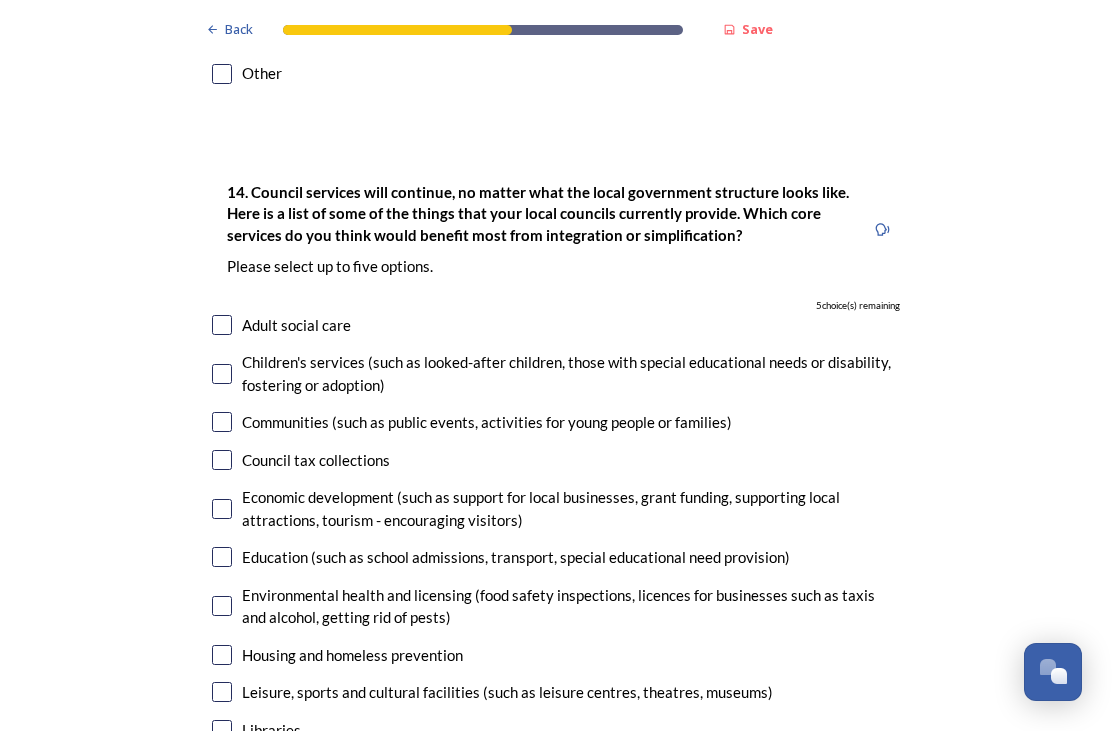 scroll, scrollTop: 4689, scrollLeft: 0, axis: vertical 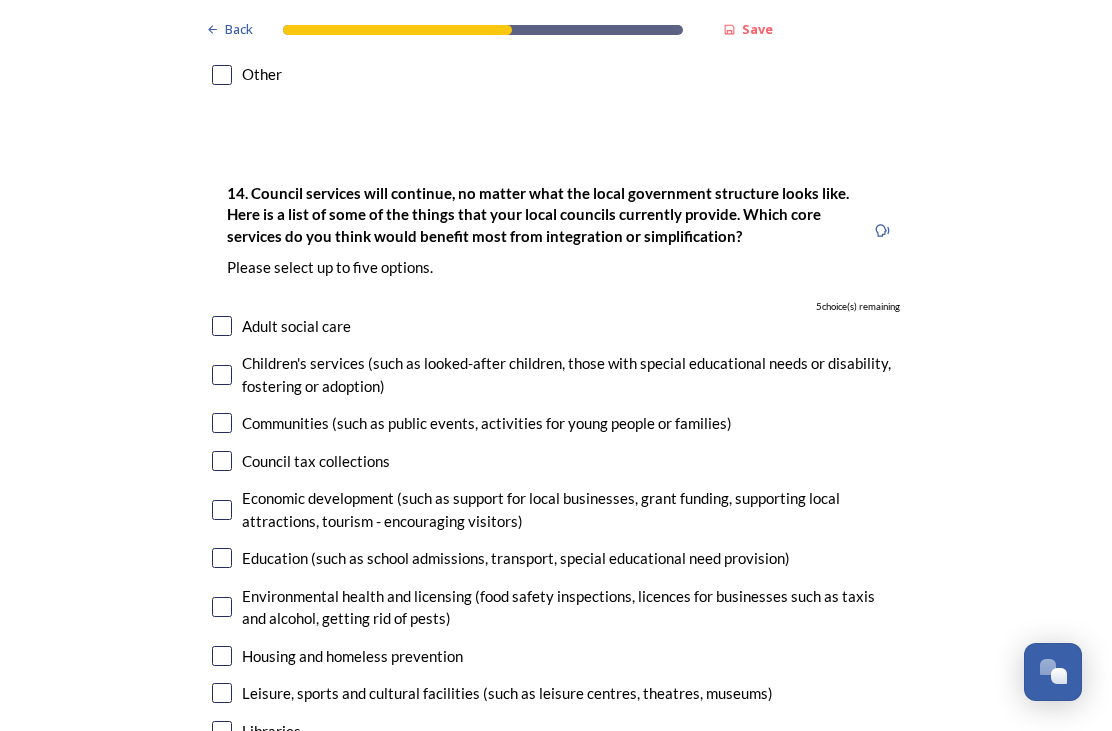 click at bounding box center (222, 510) 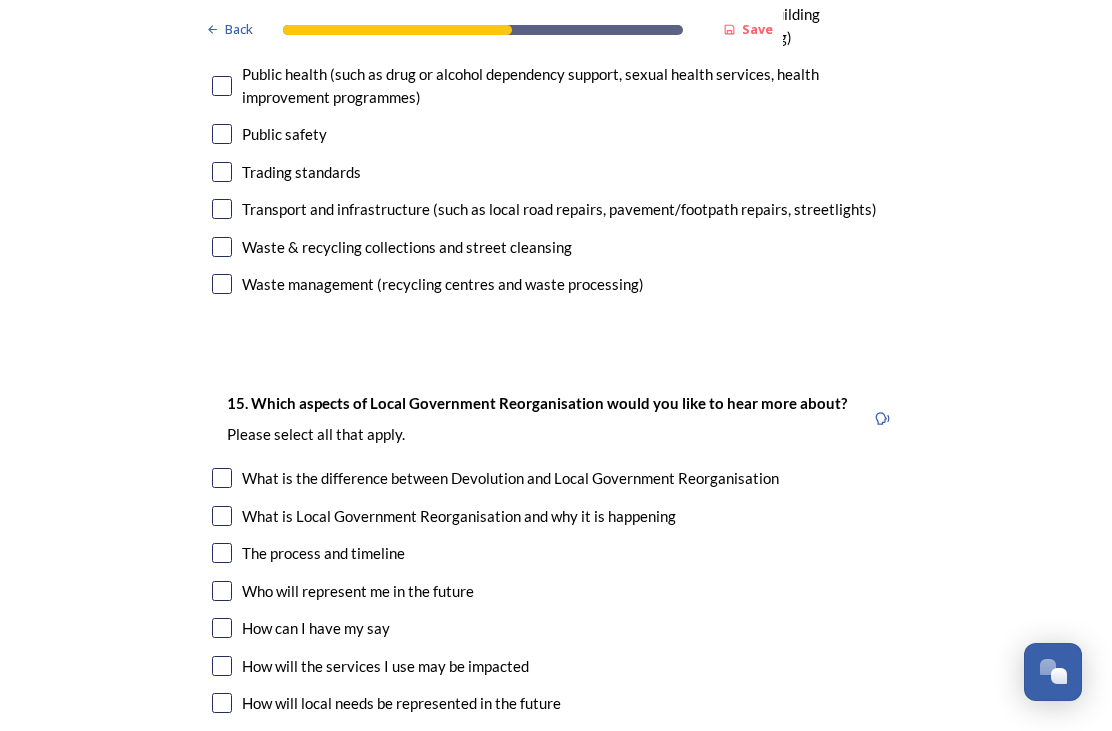 scroll, scrollTop: 5521, scrollLeft: 0, axis: vertical 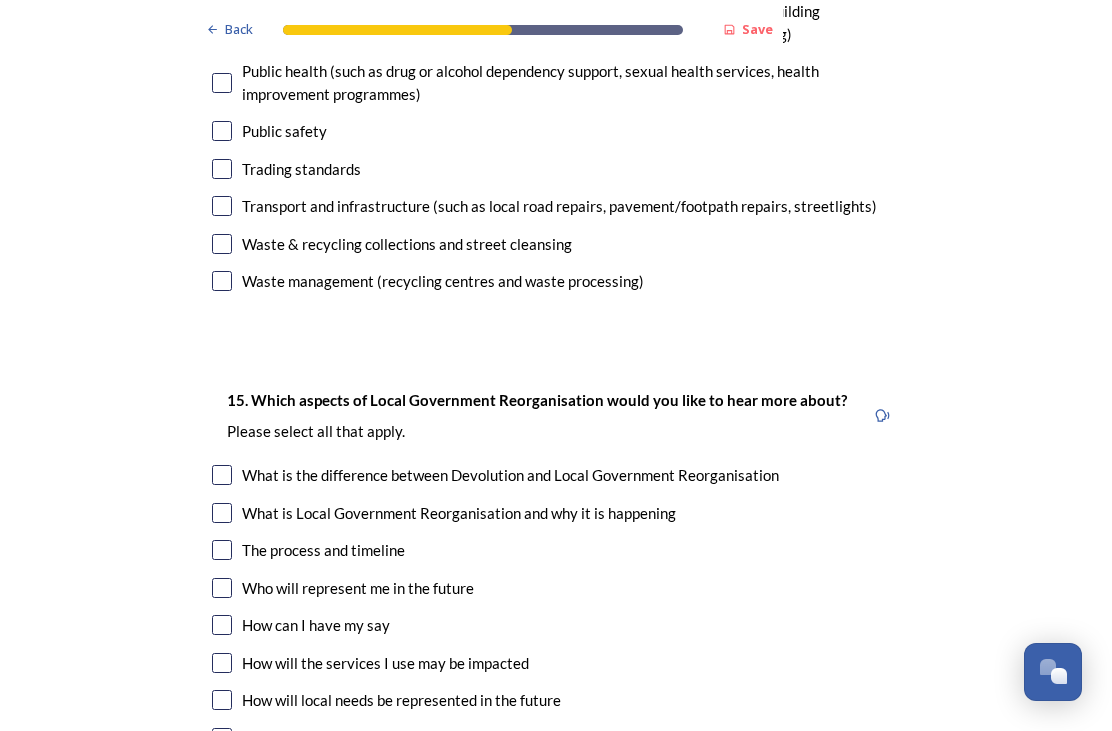click at bounding box center [222, 513] 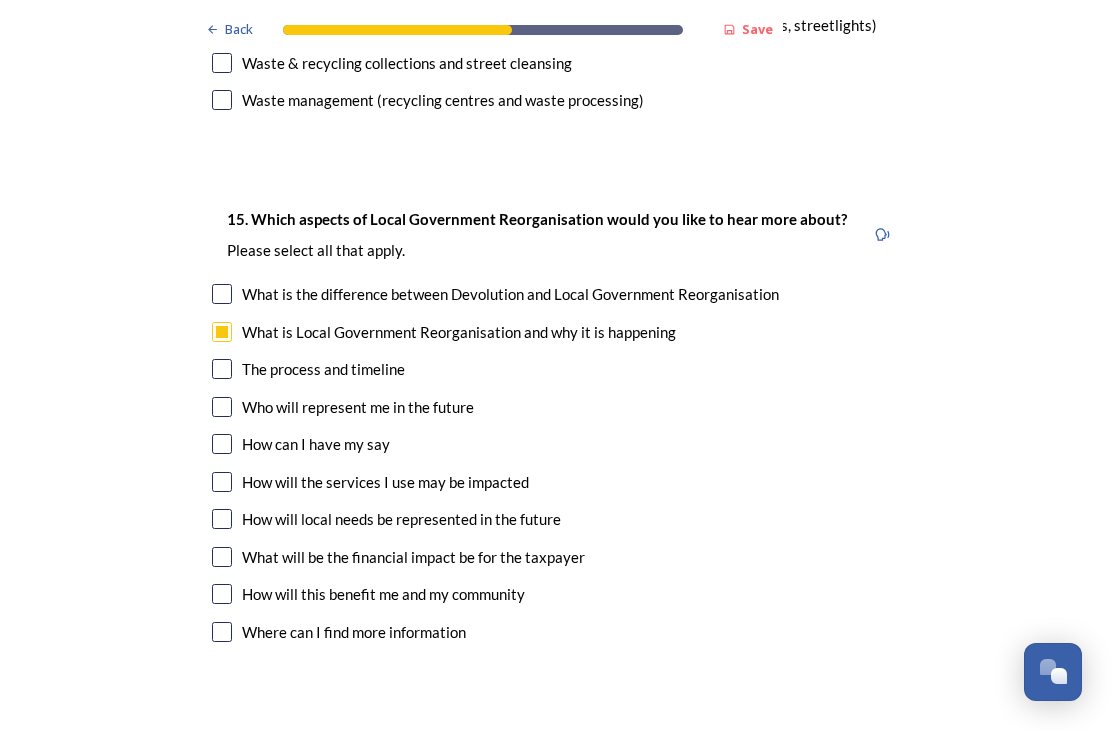 scroll, scrollTop: 5706, scrollLeft: 0, axis: vertical 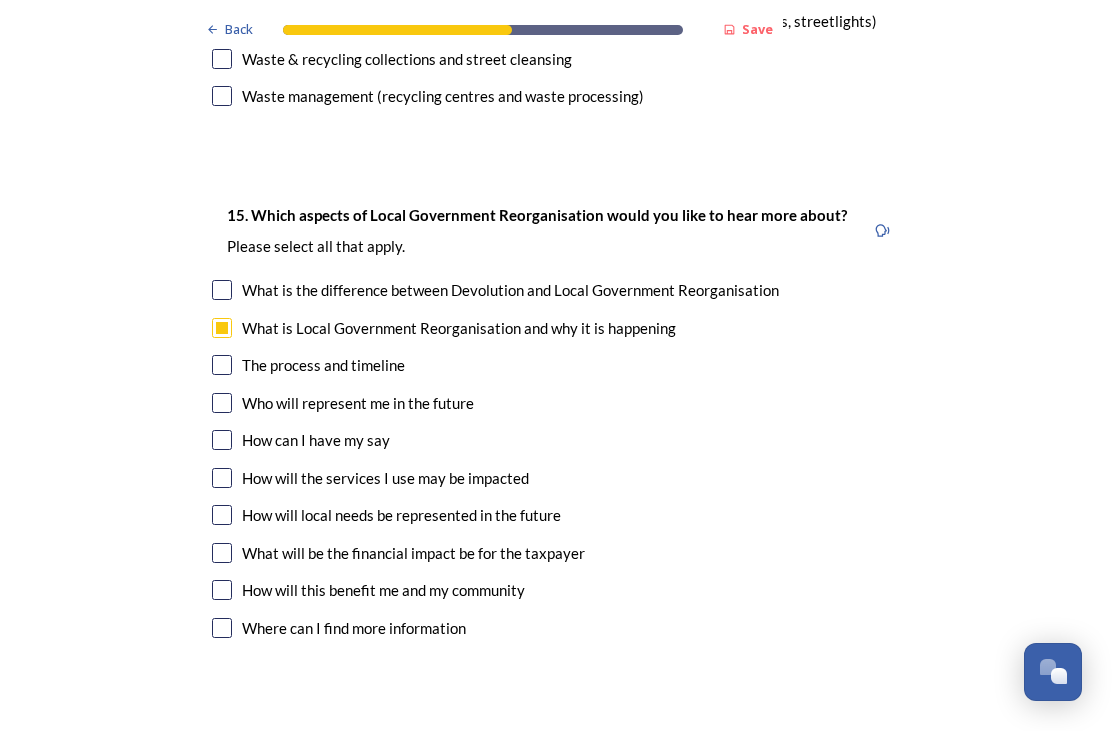 click on "15. Which aspects of Local Government Reorganisation would you like to hear more about? ﻿Please select all that apply.   What is the difference between Devolution and Local Government Reorganisation What is Local Government Reorganisation and why it is happening The process and timeline Who will represent me in the future How can I have my say How will the services I use may be impacted How will local needs be represented in the future What will be the financial impact be for the taxpayer How will this benefit me and my community Where can I find more information" at bounding box center (556, 424) 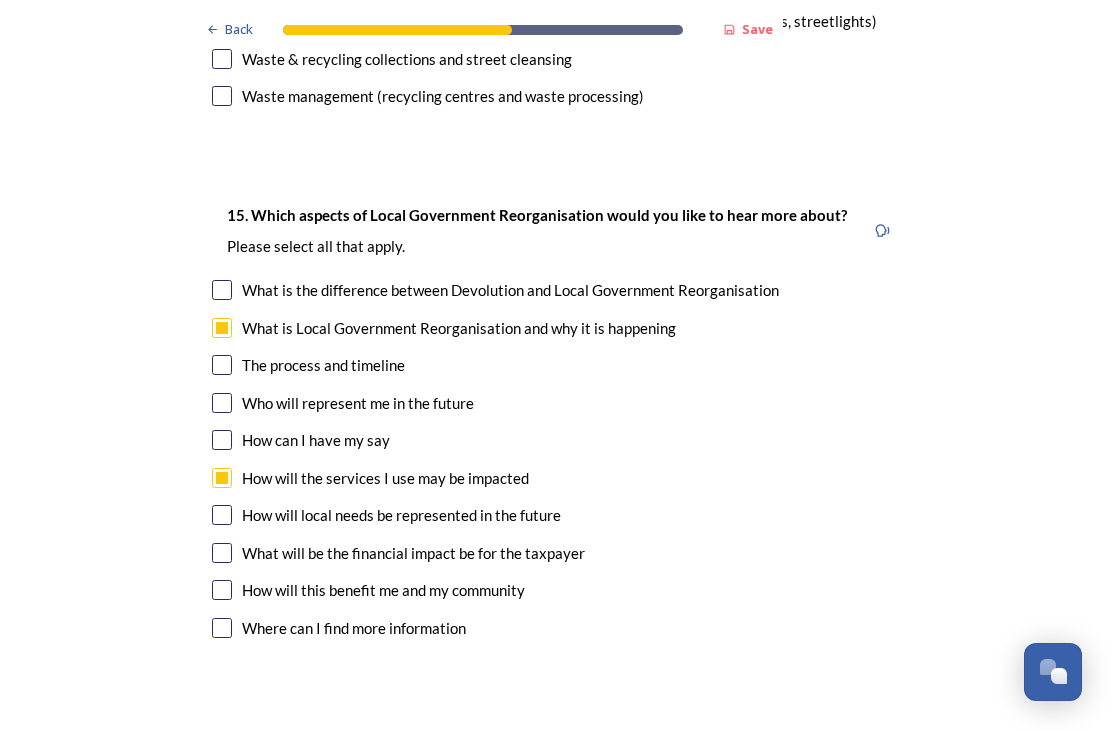 click at bounding box center [222, 515] 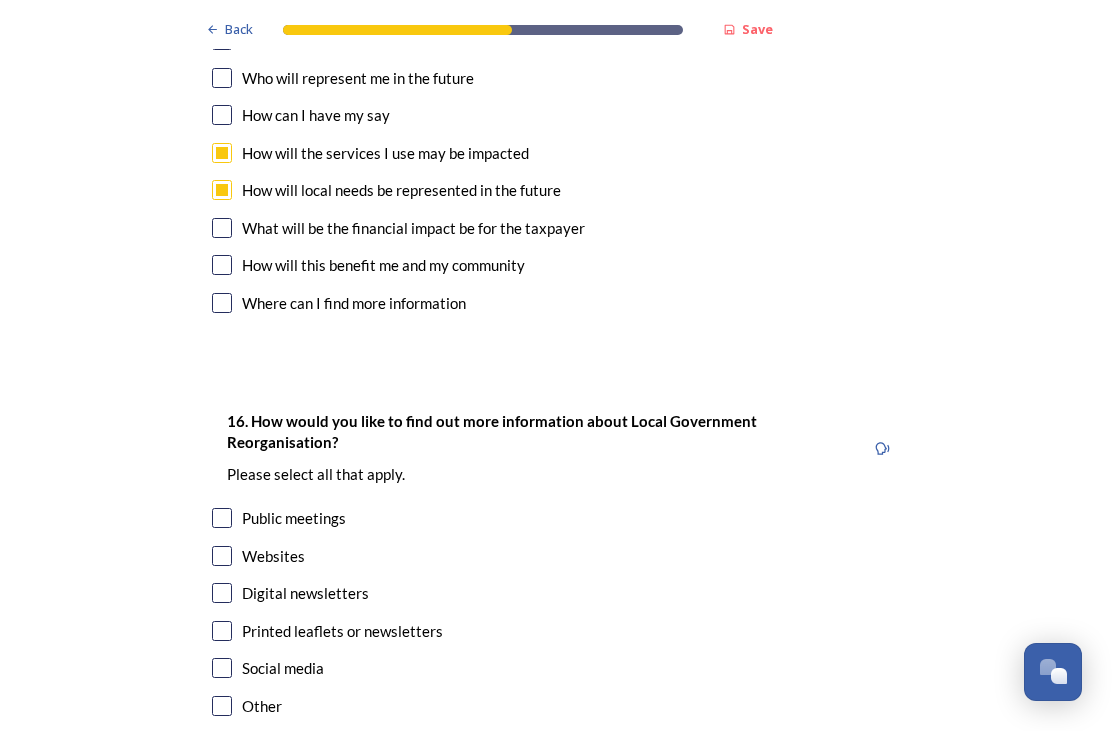 scroll, scrollTop: 6030, scrollLeft: 0, axis: vertical 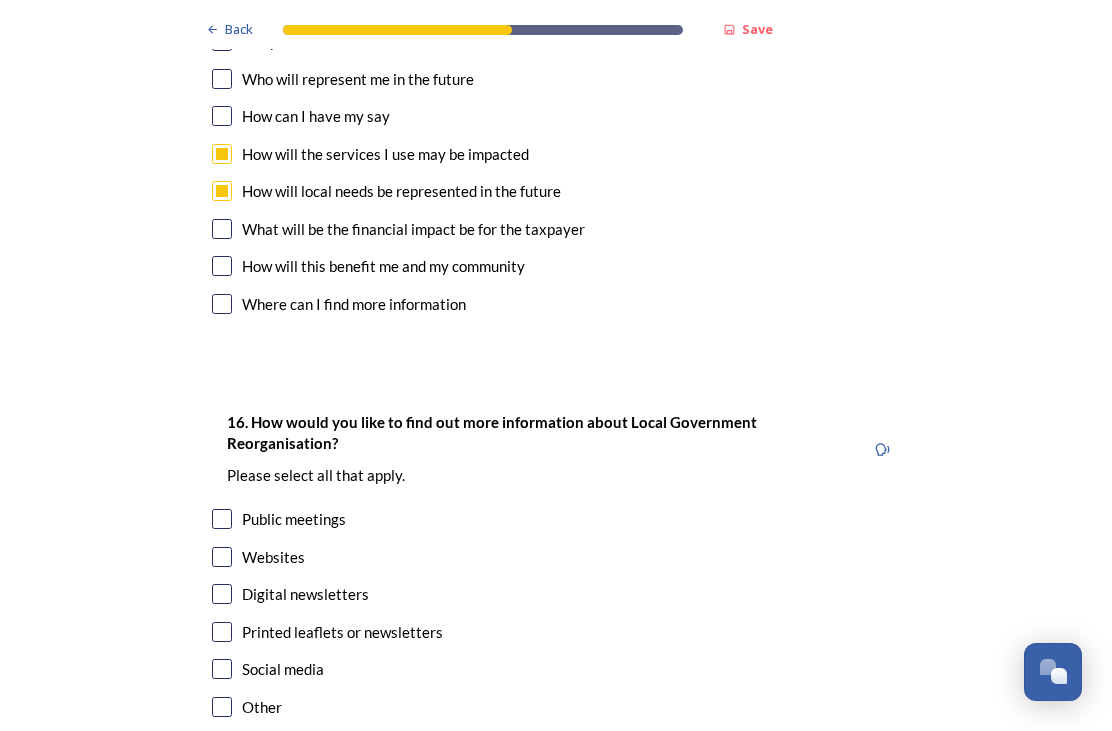 click at bounding box center [222, 594] 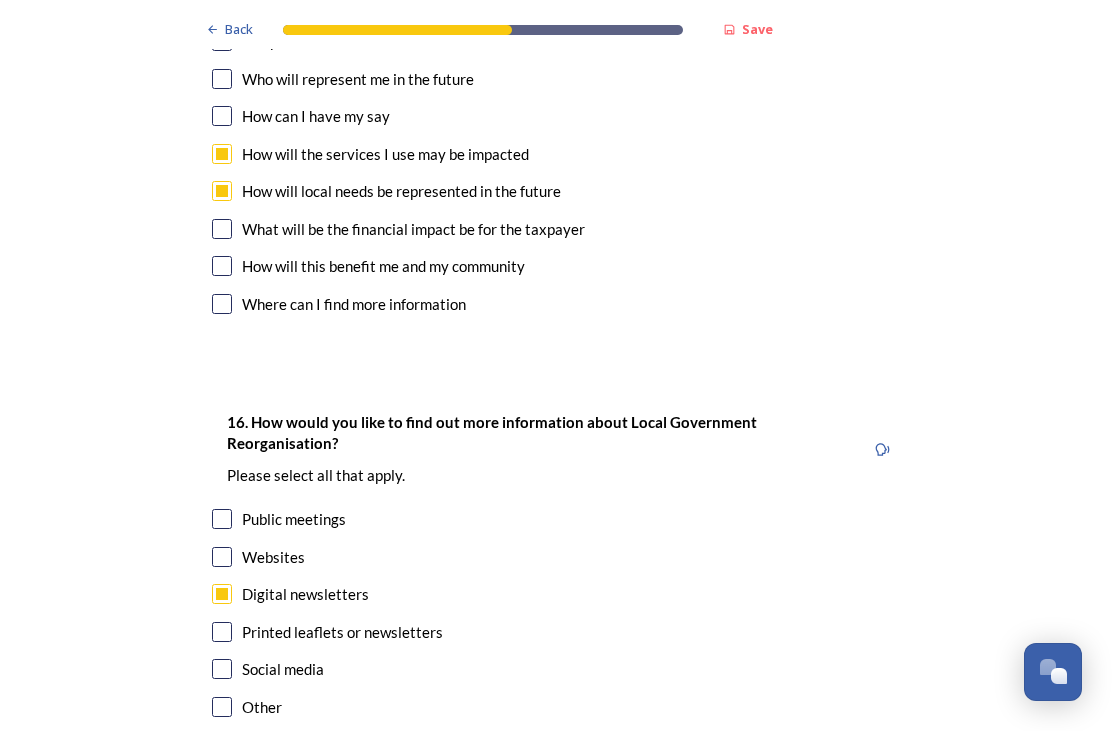 click on "Continue" at bounding box center [542, 817] 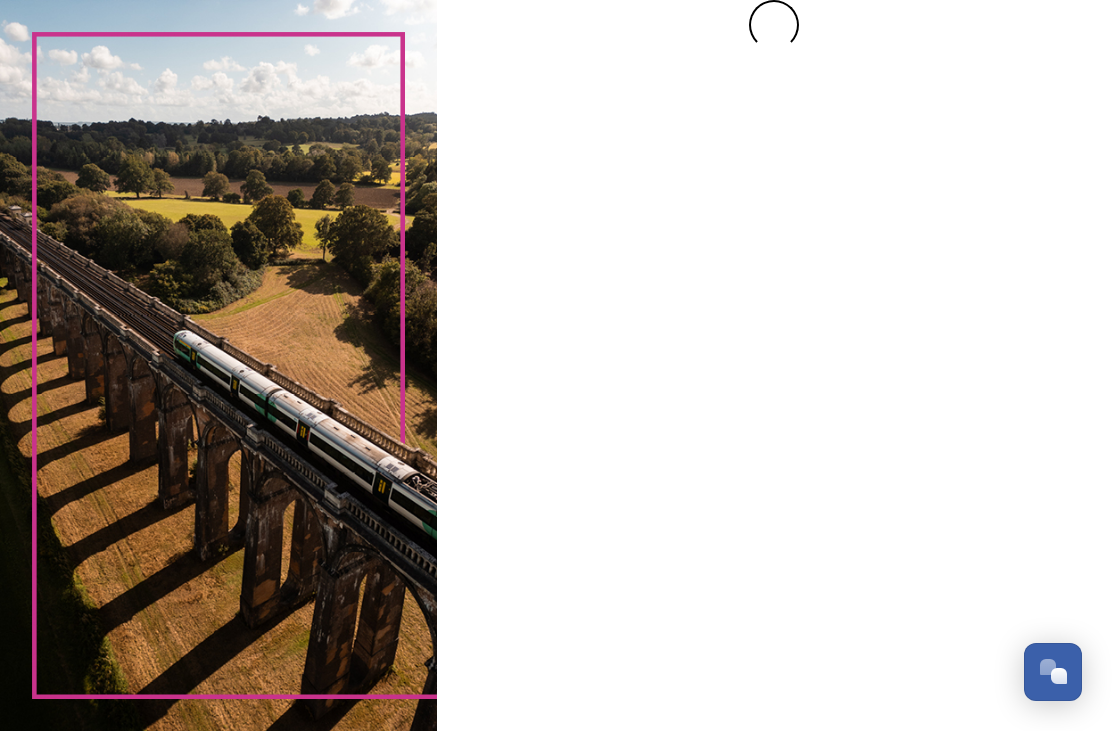 scroll, scrollTop: 0, scrollLeft: 0, axis: both 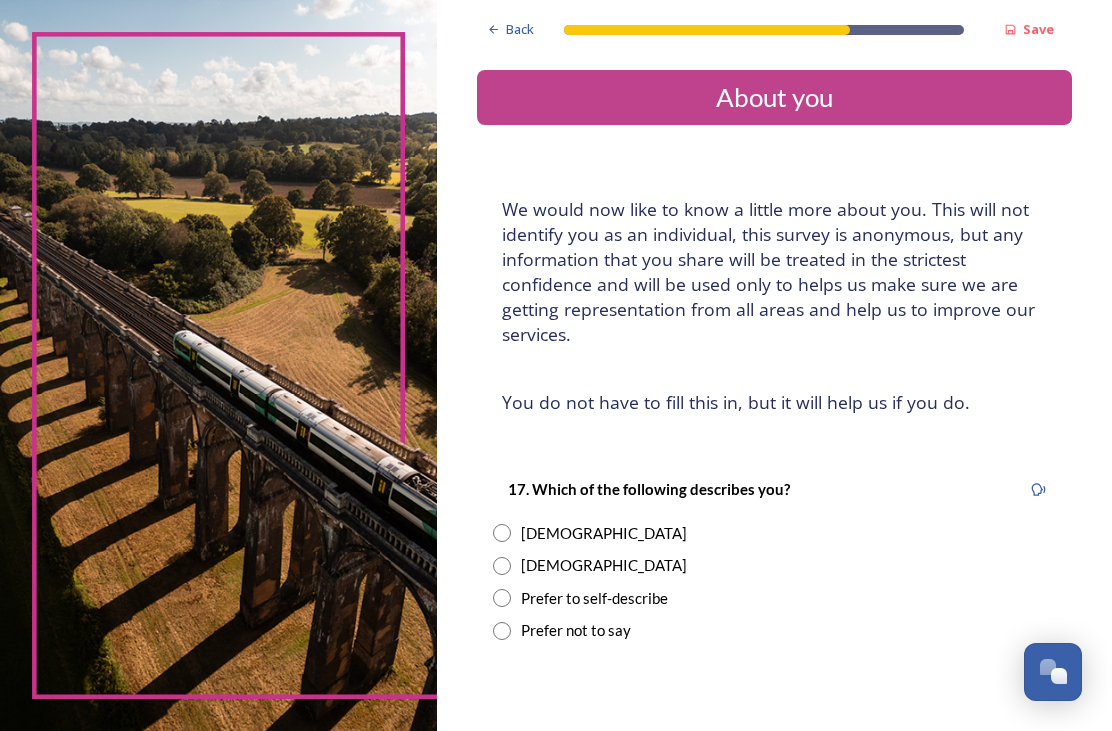 click at bounding box center [502, 533] 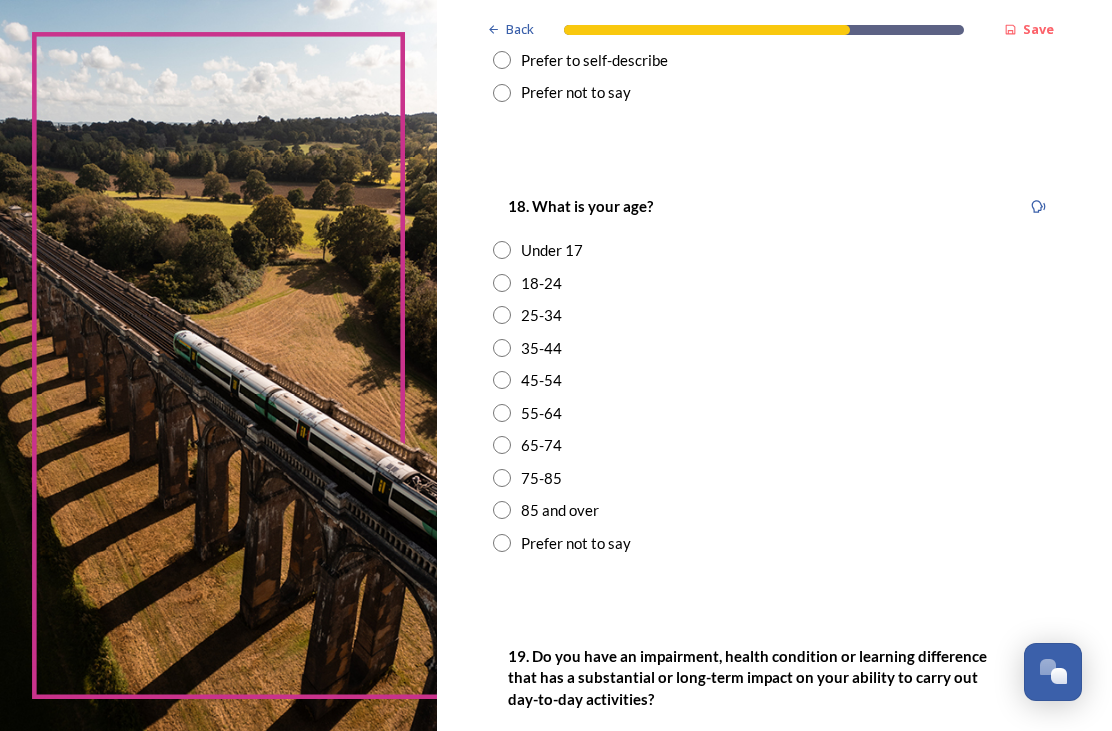 scroll, scrollTop: 540, scrollLeft: 0, axis: vertical 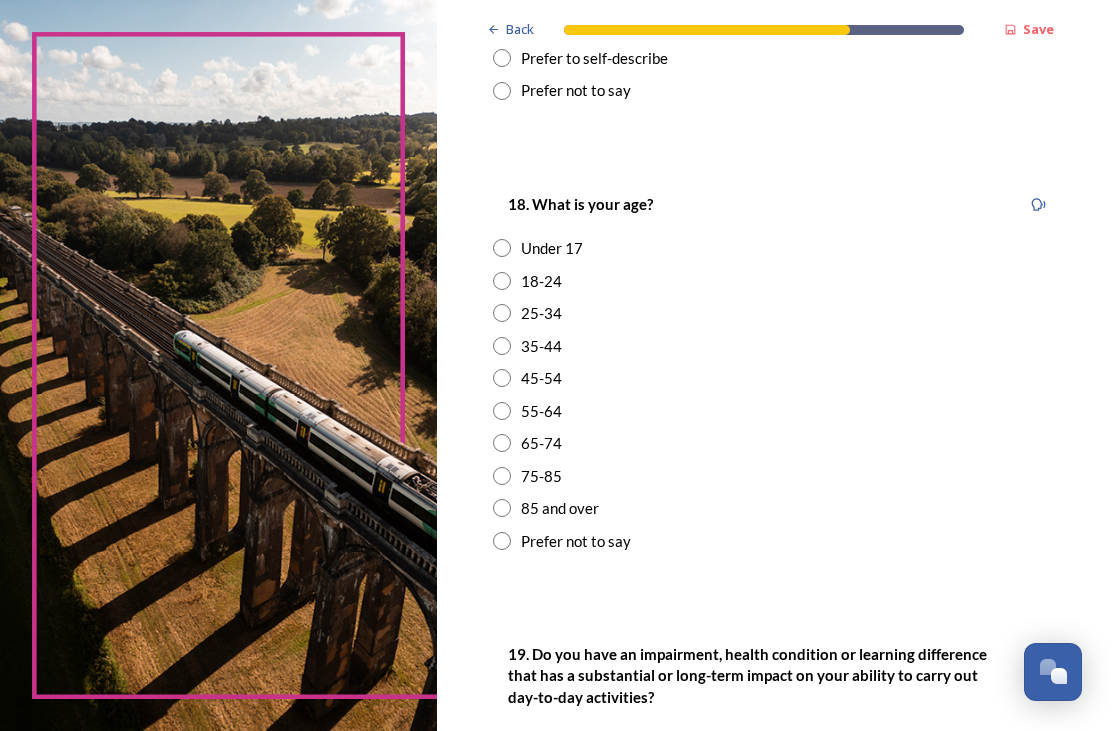 click at bounding box center (502, 443) 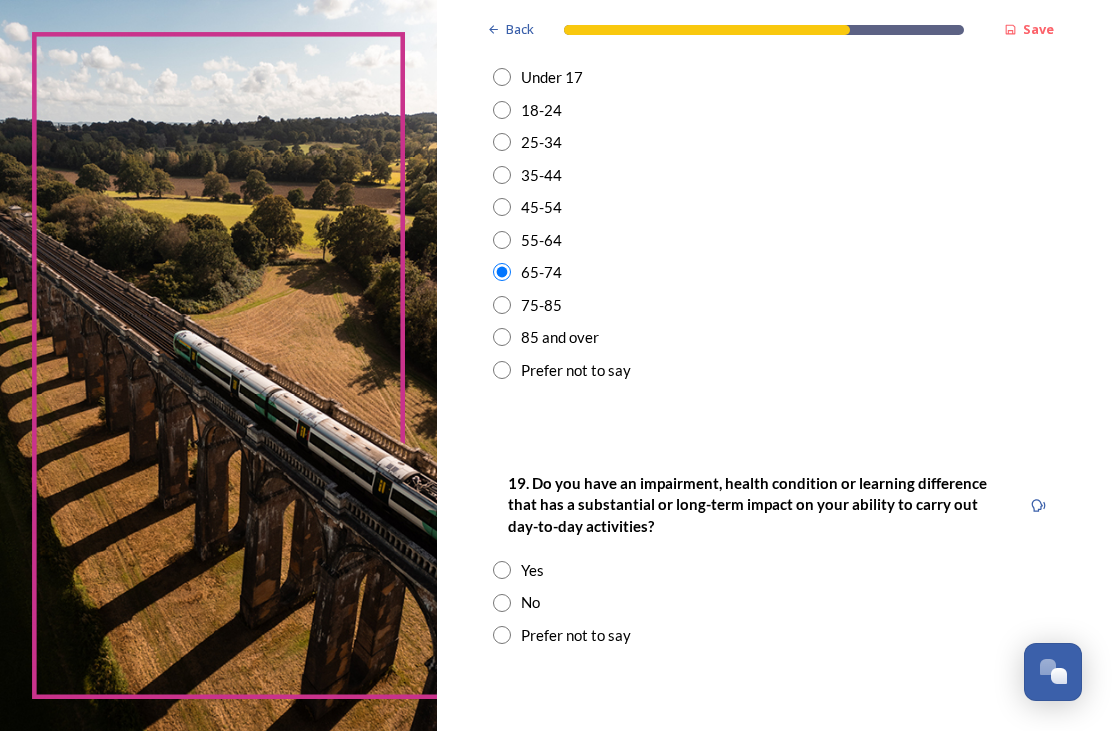 scroll, scrollTop: 731, scrollLeft: 0, axis: vertical 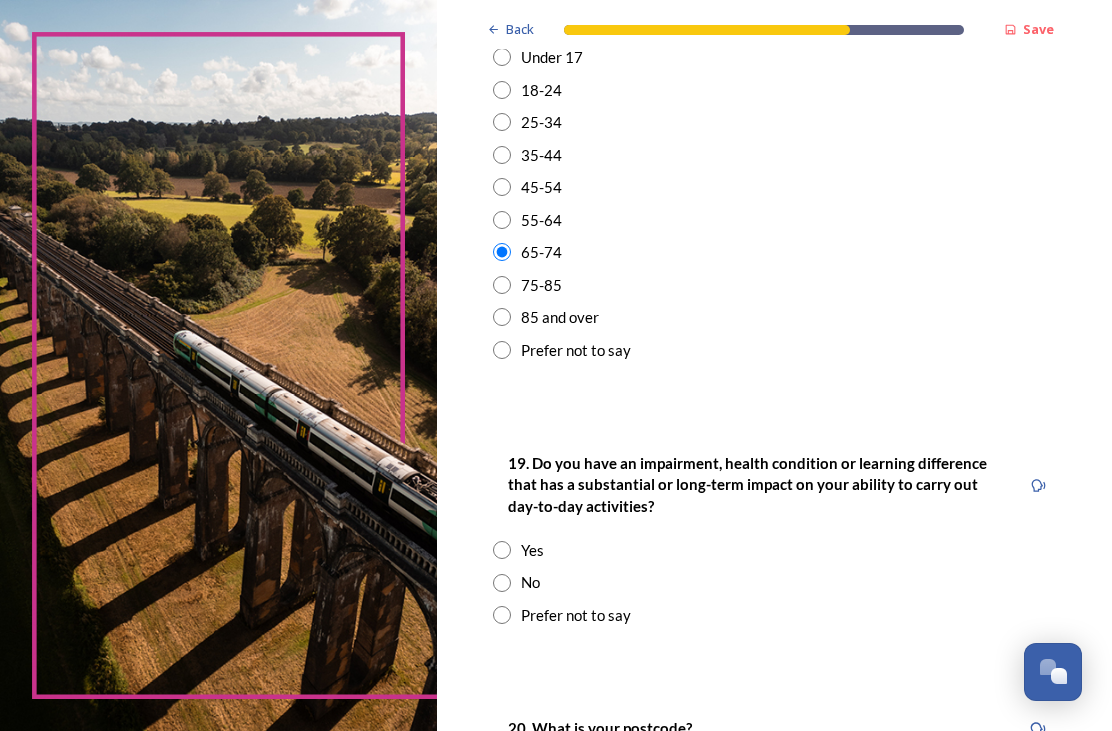 click at bounding box center (502, 583) 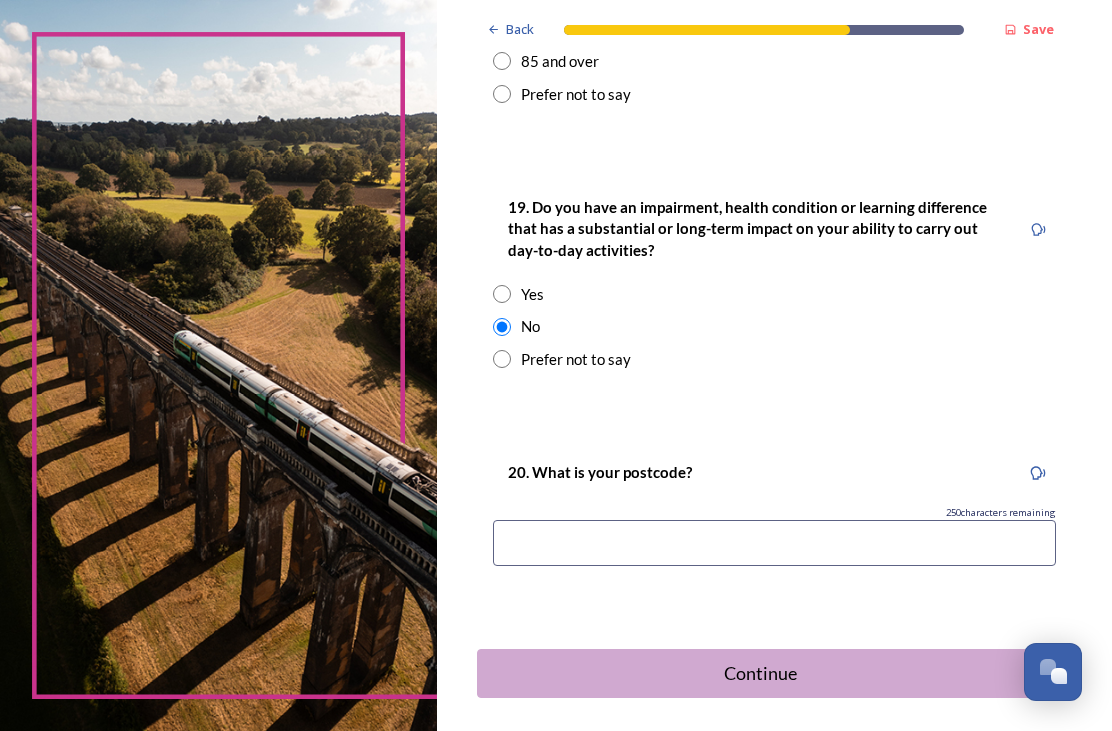 scroll, scrollTop: 986, scrollLeft: 0, axis: vertical 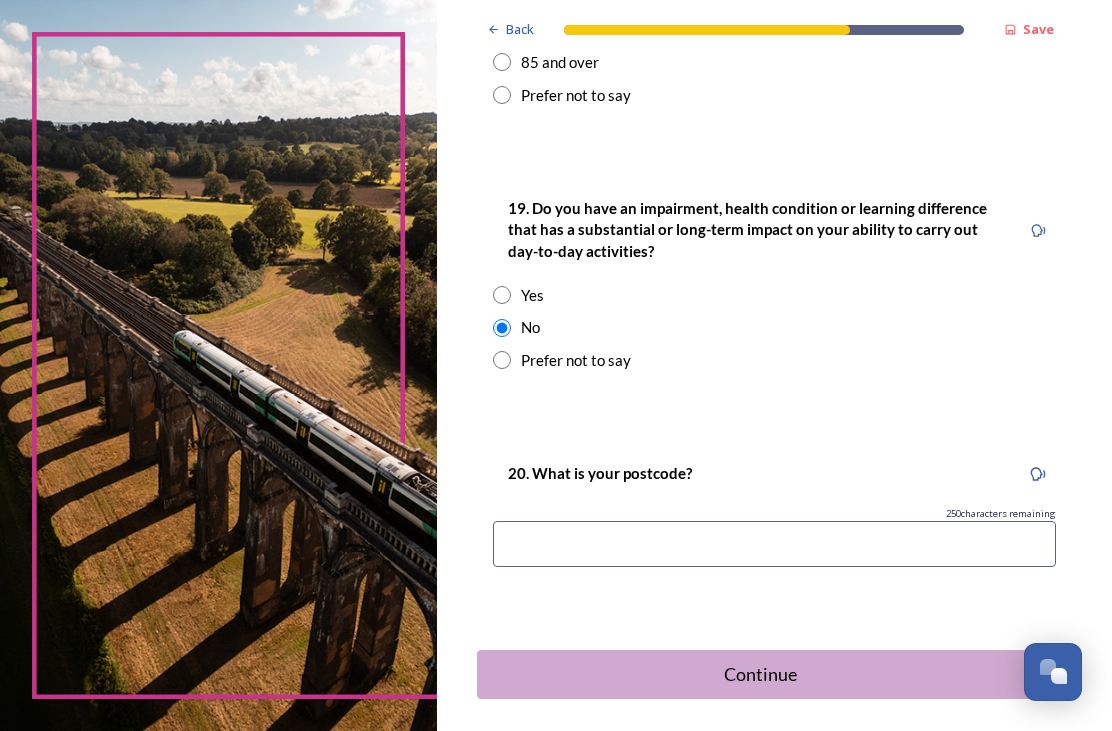click on "Continue" at bounding box center (761, 674) 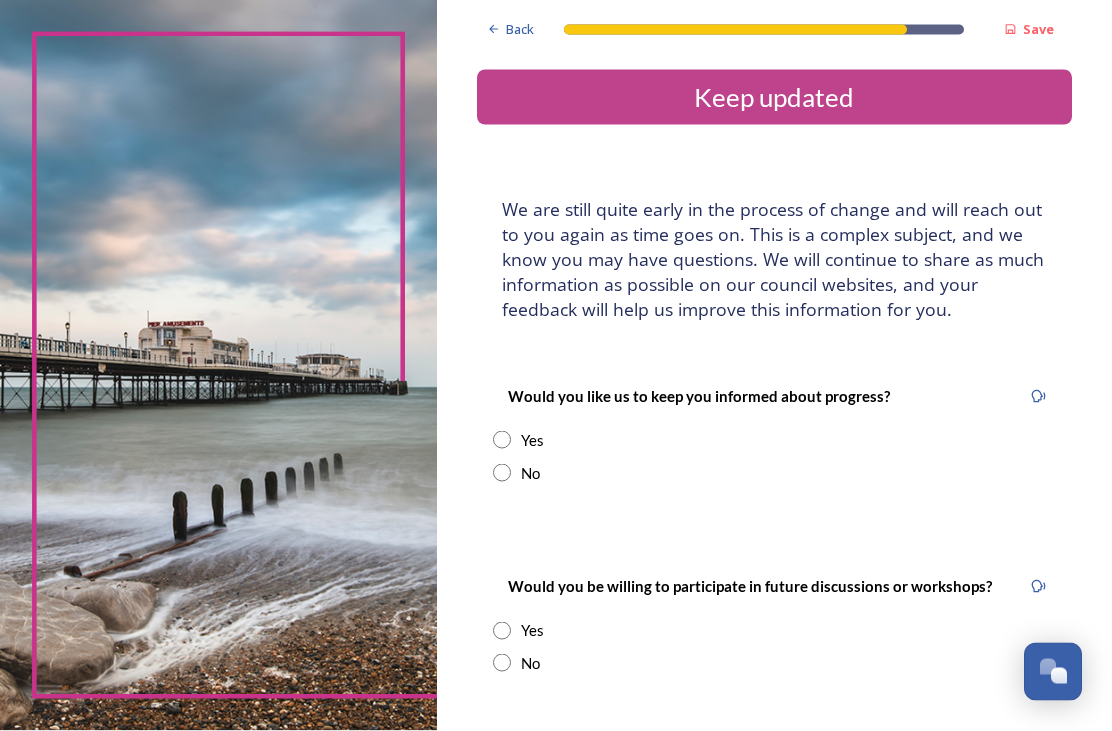 scroll, scrollTop: 22, scrollLeft: 0, axis: vertical 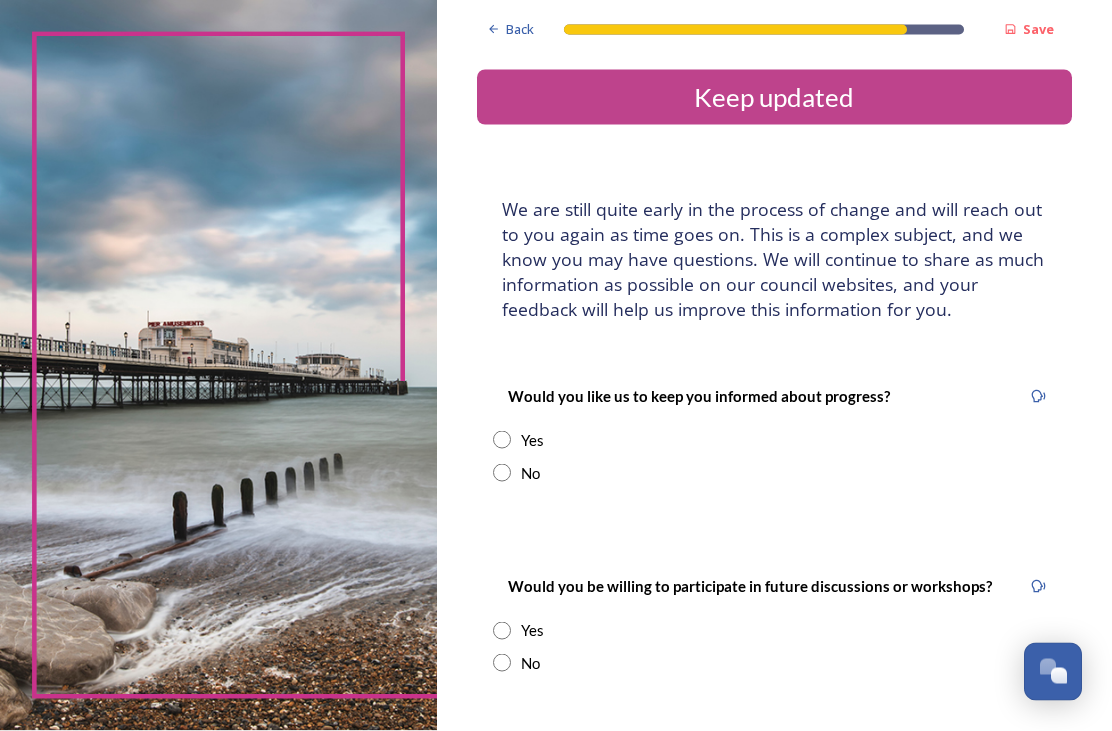 click at bounding box center [502, 440] 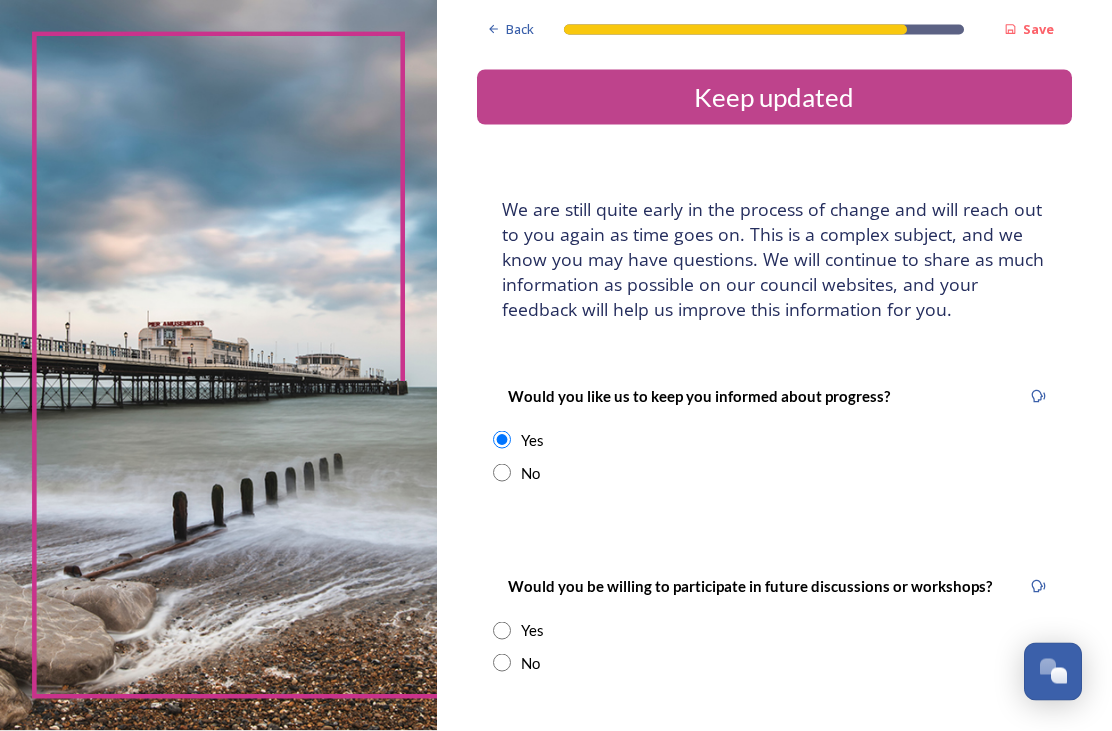 scroll, scrollTop: 23, scrollLeft: 0, axis: vertical 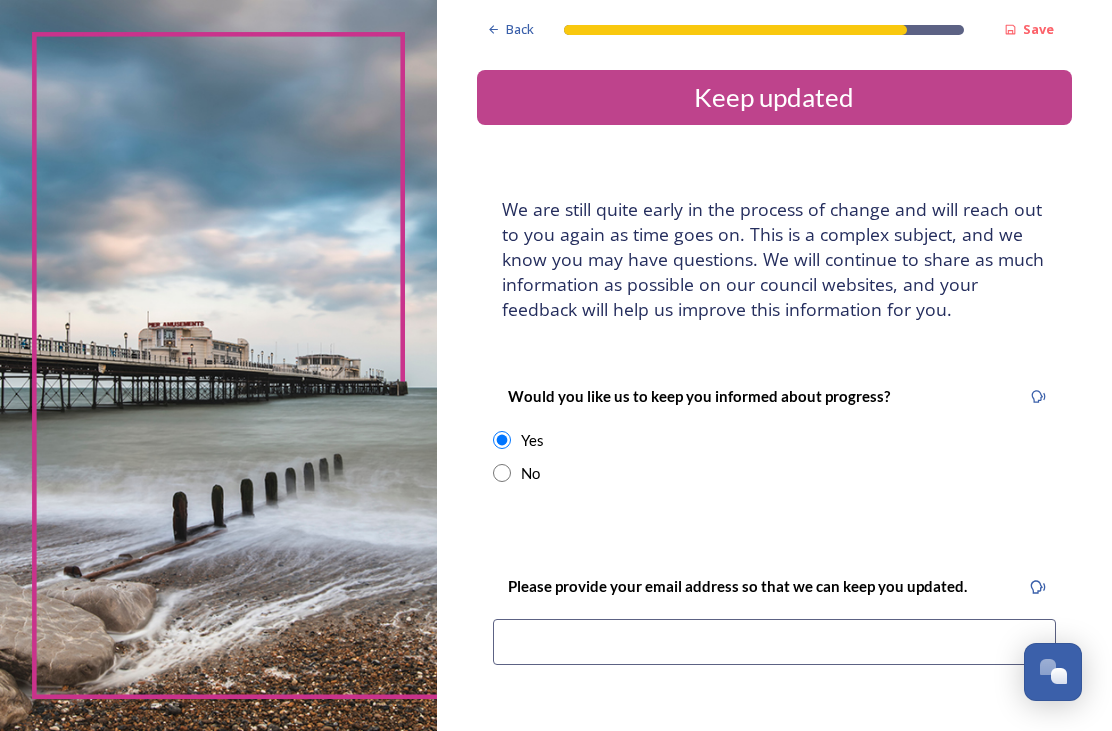 click at bounding box center [774, 642] 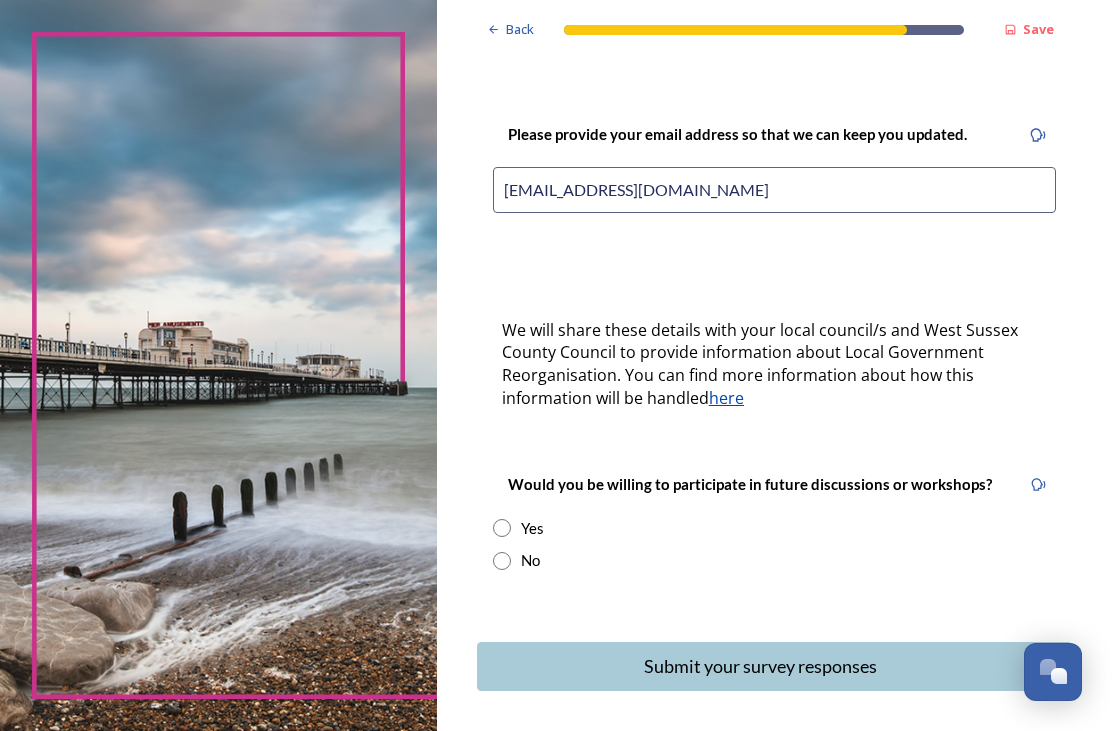 scroll, scrollTop: 451, scrollLeft: 0, axis: vertical 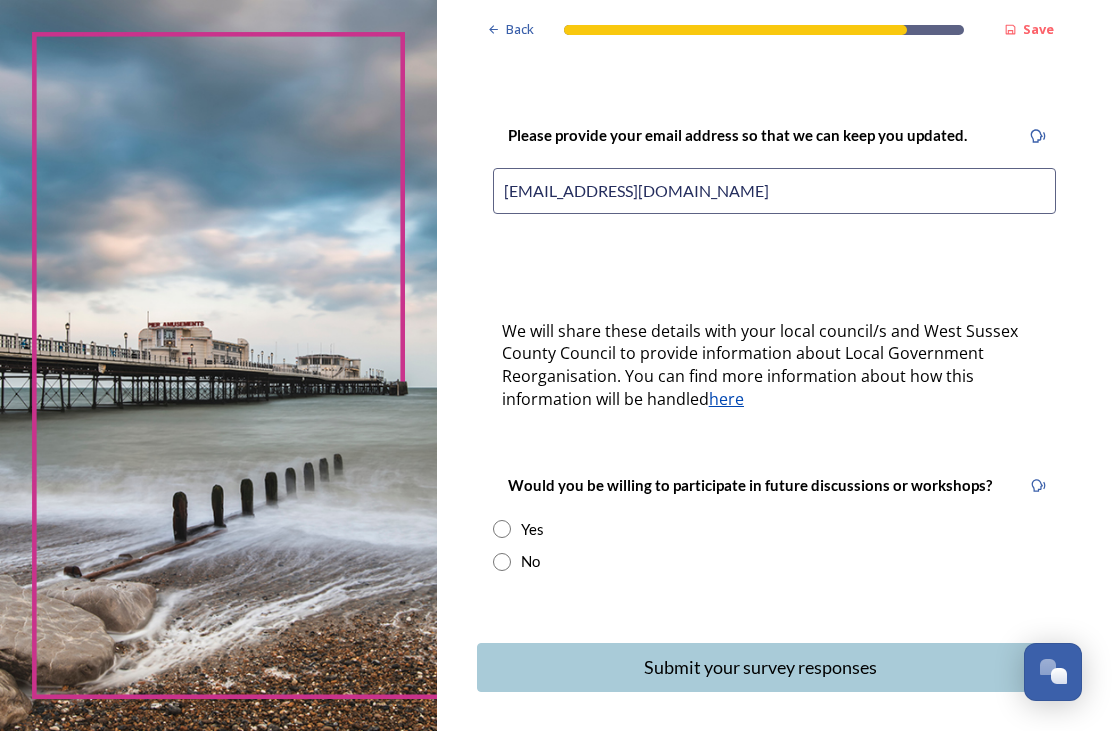 type on "[EMAIL_ADDRESS][DOMAIN_NAME]" 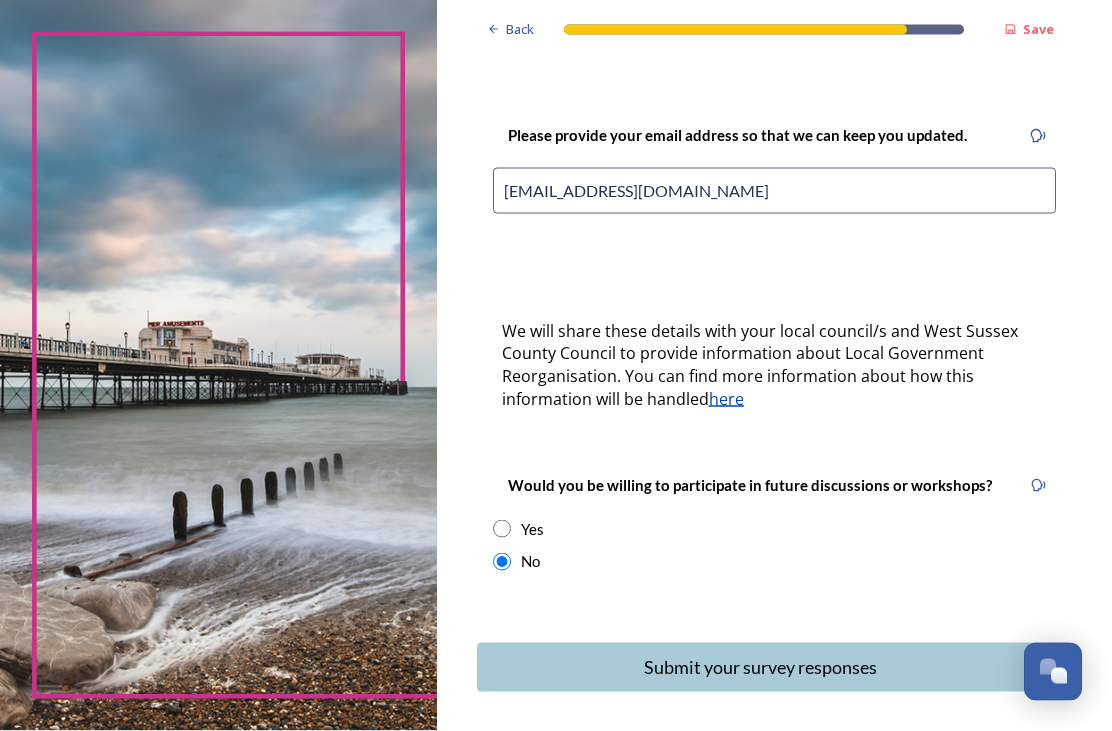 click on "Submit your survey responses" at bounding box center [761, 667] 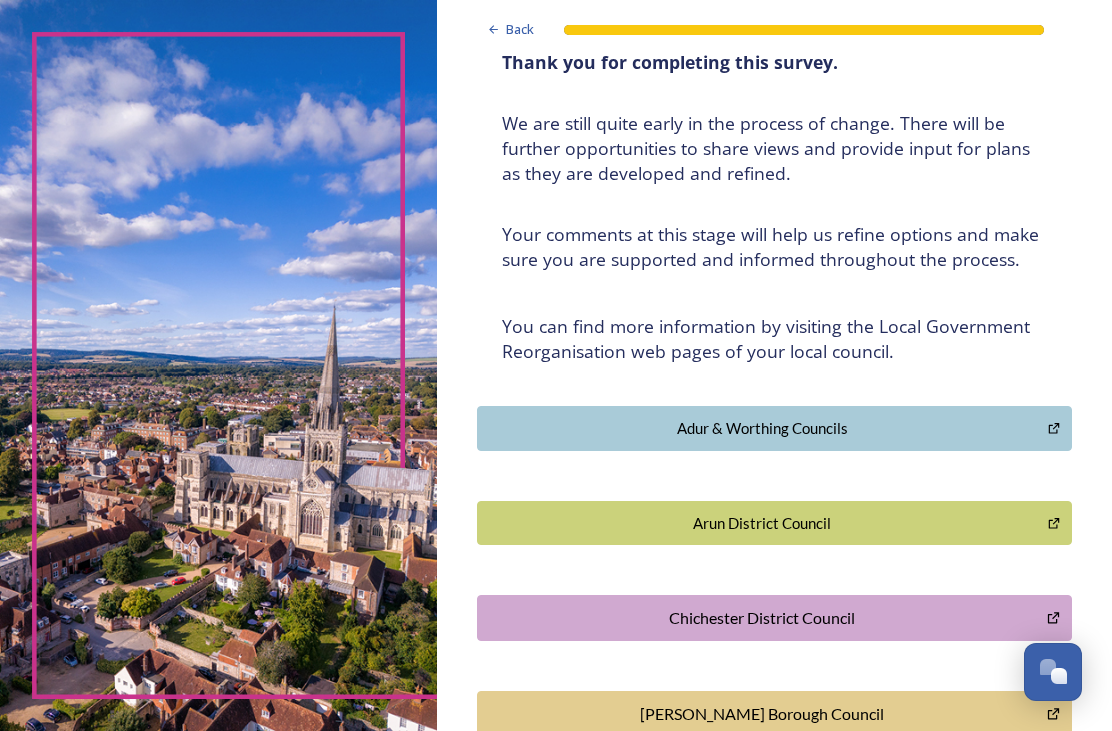 scroll, scrollTop: 106, scrollLeft: 0, axis: vertical 